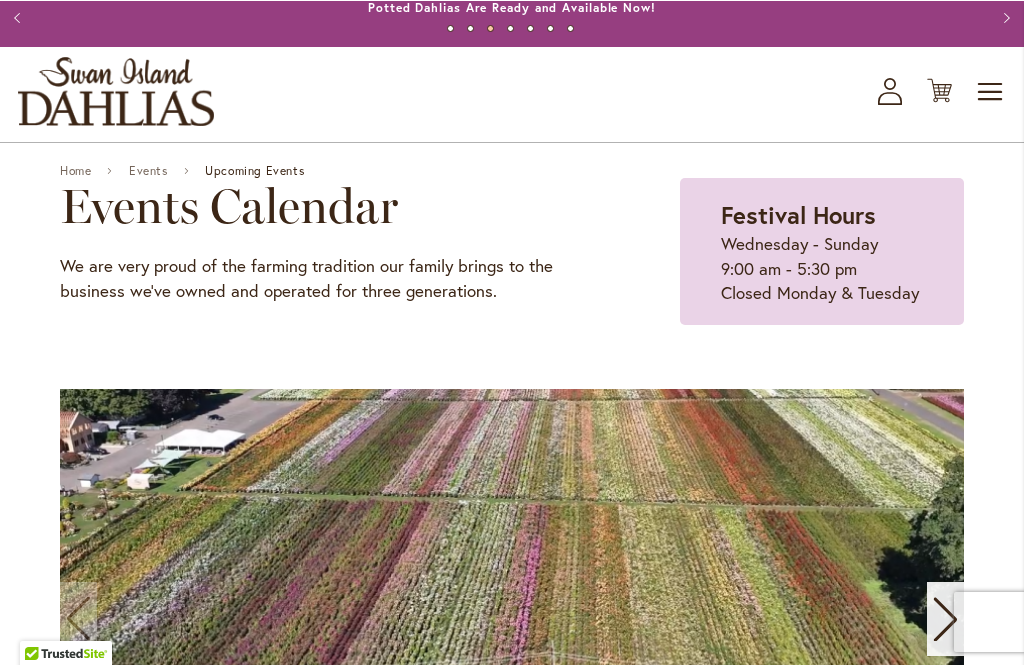 scroll, scrollTop: 0, scrollLeft: 0, axis: both 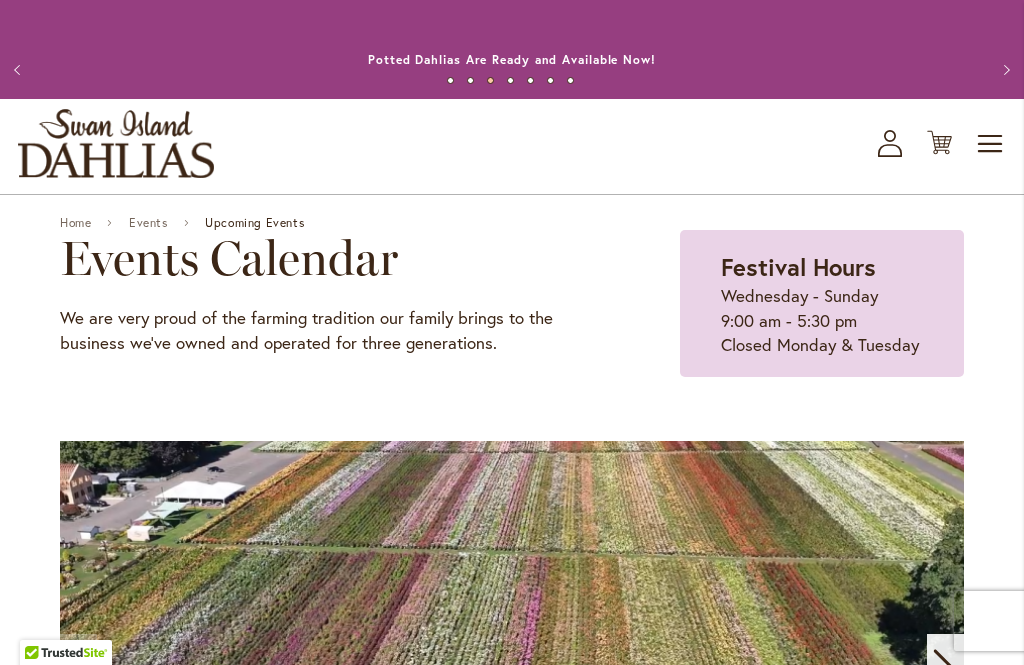 click at bounding box center [512, 656] 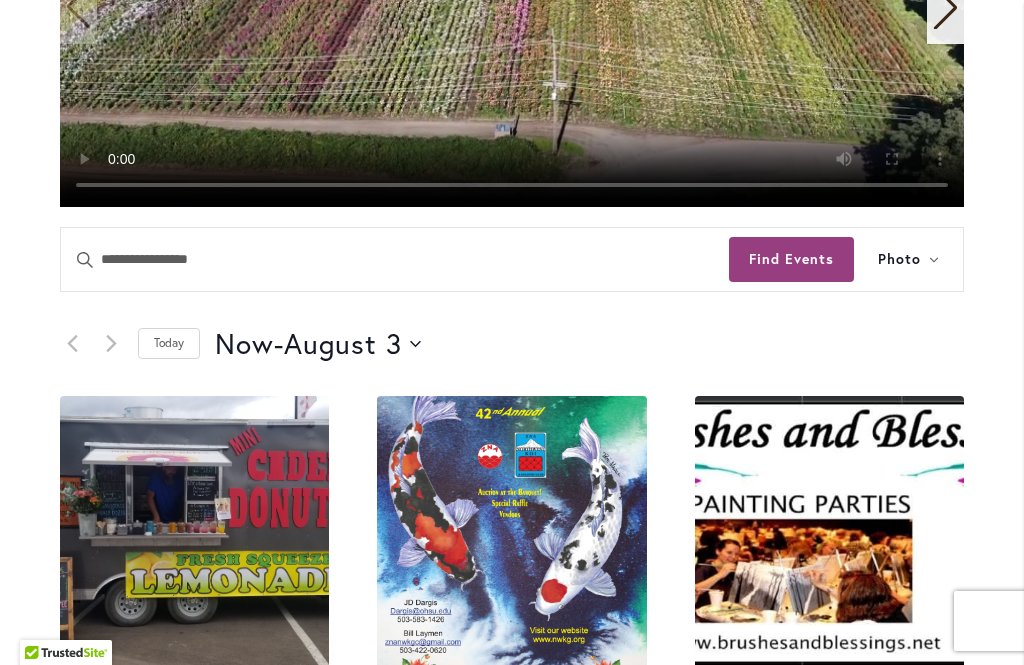 scroll, scrollTop: 667, scrollLeft: 0, axis: vertical 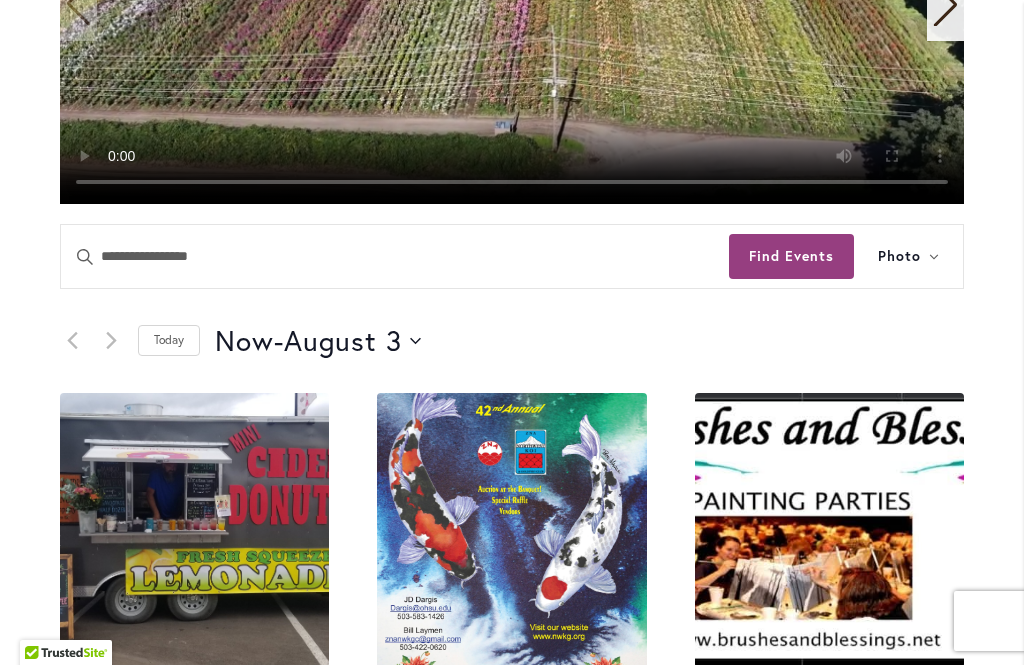 click 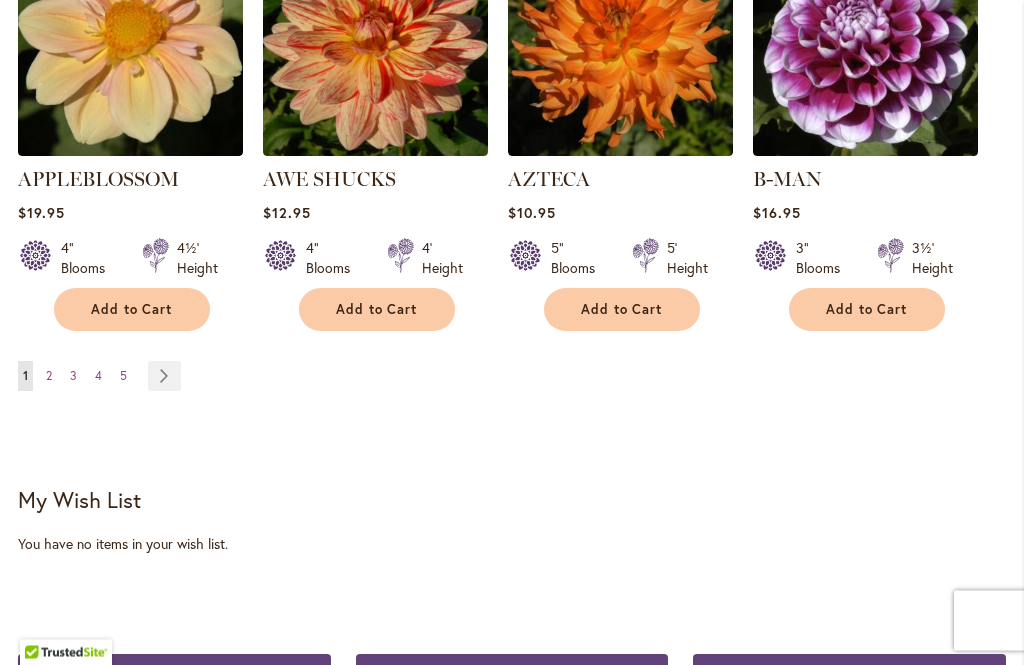 scroll, scrollTop: 1980, scrollLeft: 0, axis: vertical 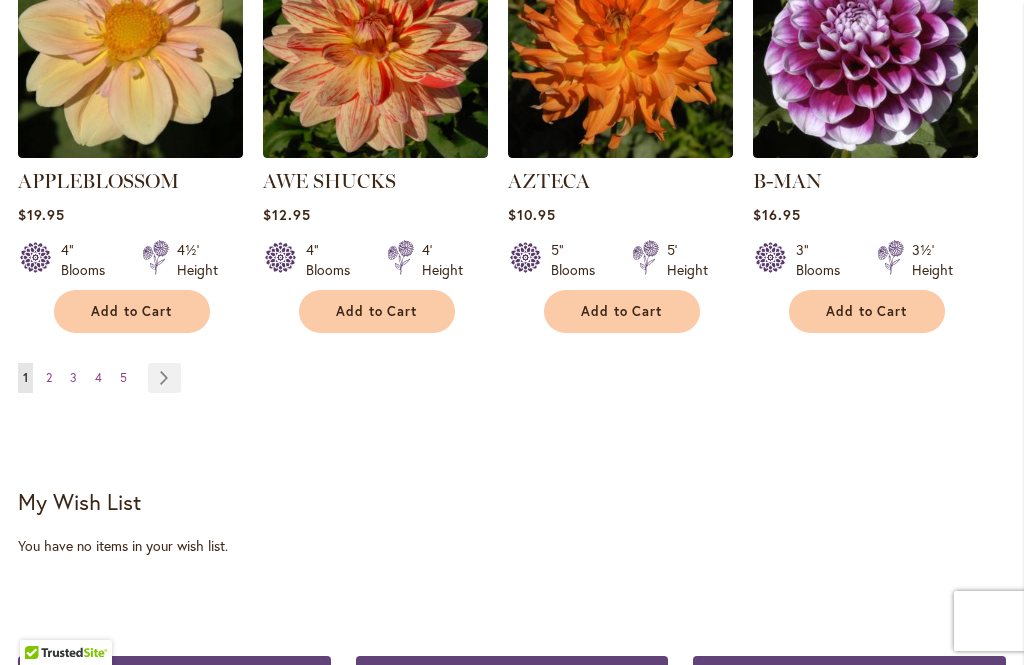 click on "2" at bounding box center [49, 377] 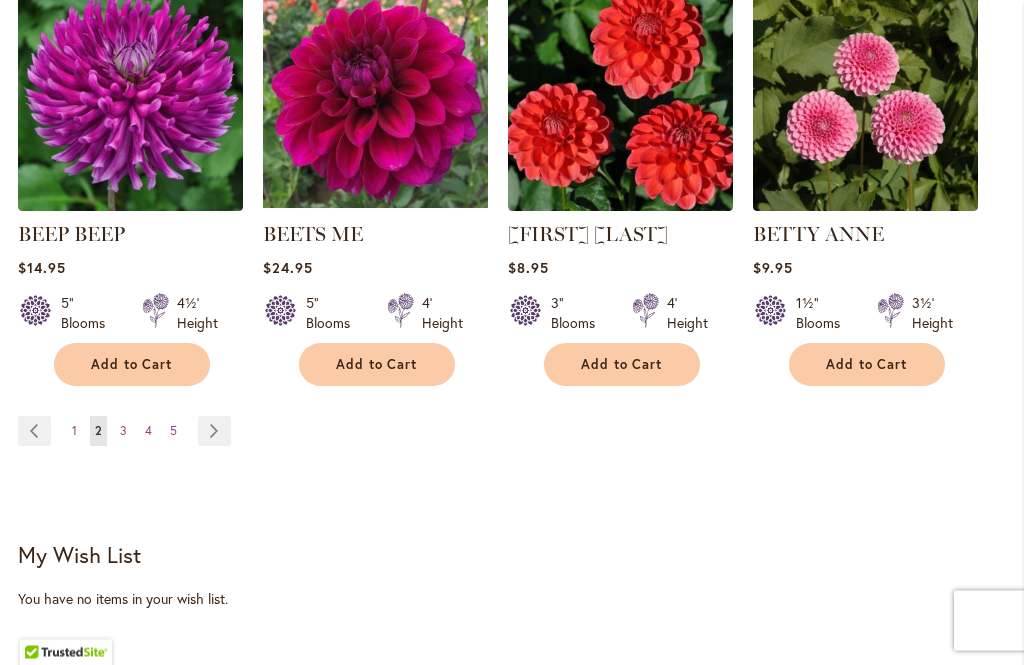 scroll, scrollTop: 1926, scrollLeft: 0, axis: vertical 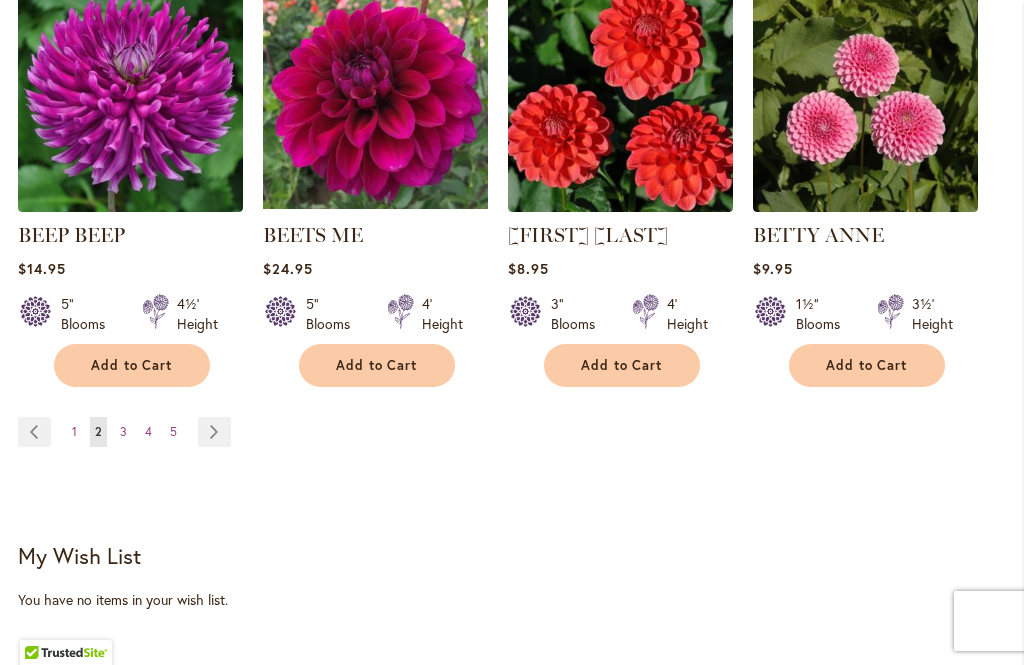 click on "Page
3" at bounding box center (123, 432) 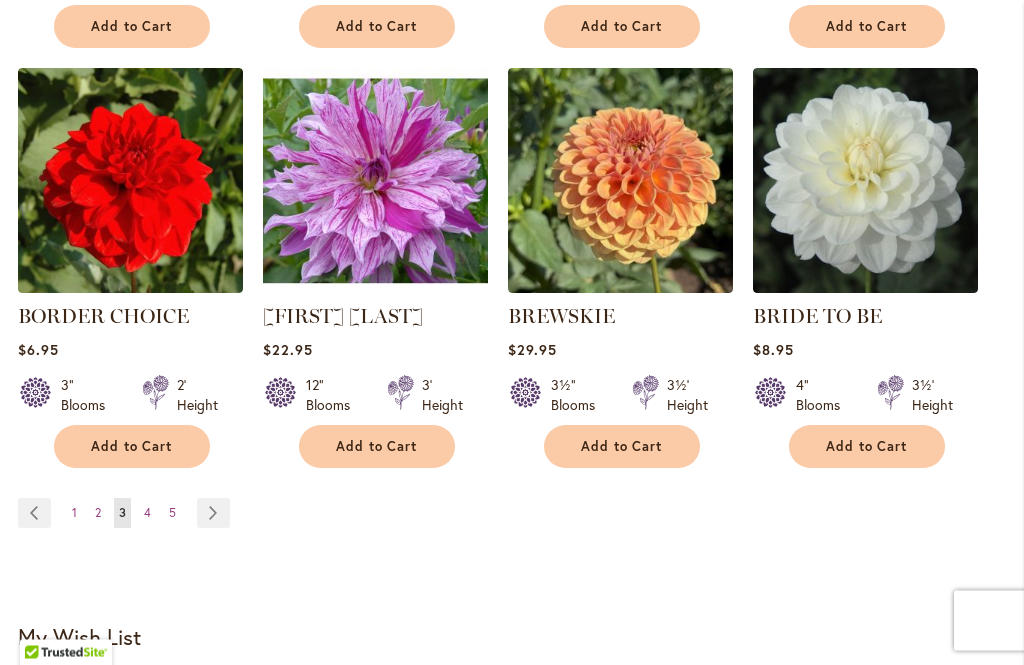 scroll, scrollTop: 1845, scrollLeft: 0, axis: vertical 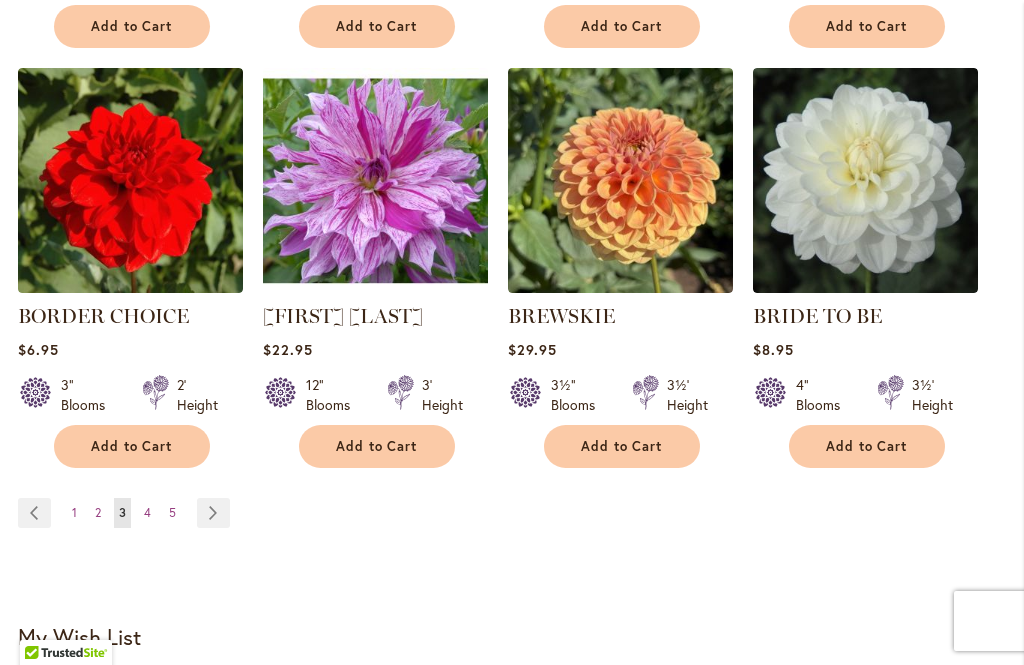 click on "4" at bounding box center (147, 512) 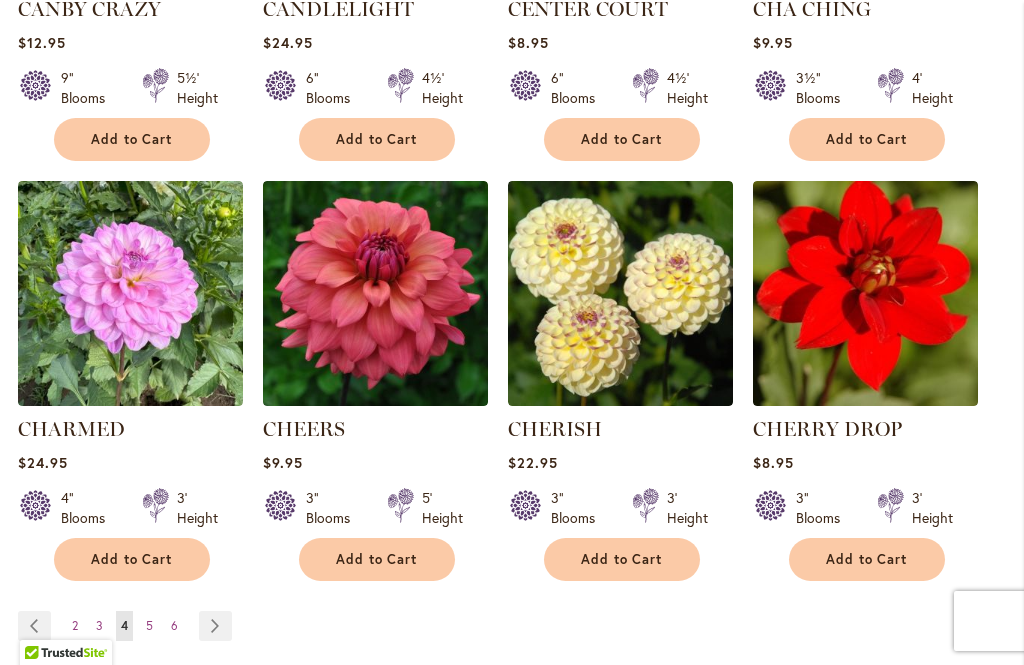 scroll, scrollTop: 1759, scrollLeft: 0, axis: vertical 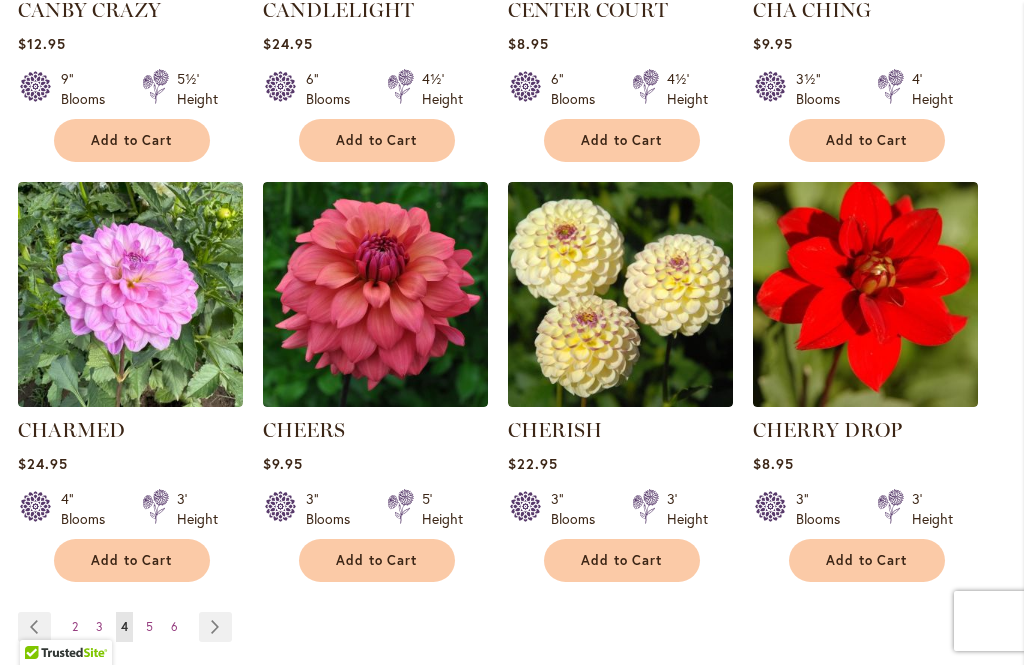 click on "Add to Cart" at bounding box center [377, 560] 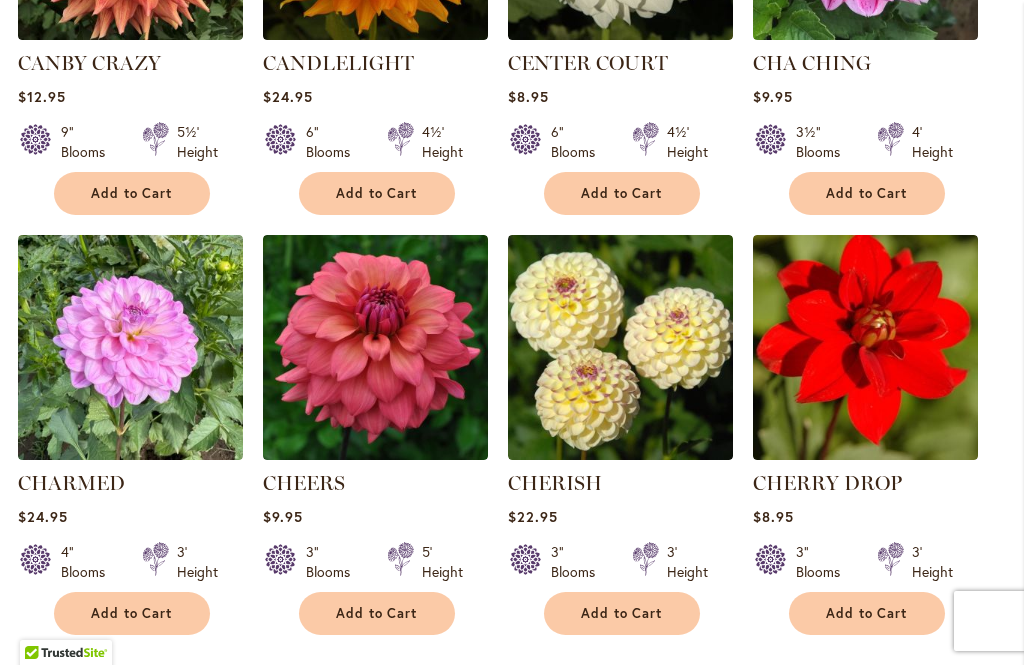click on "5" at bounding box center [149, 679] 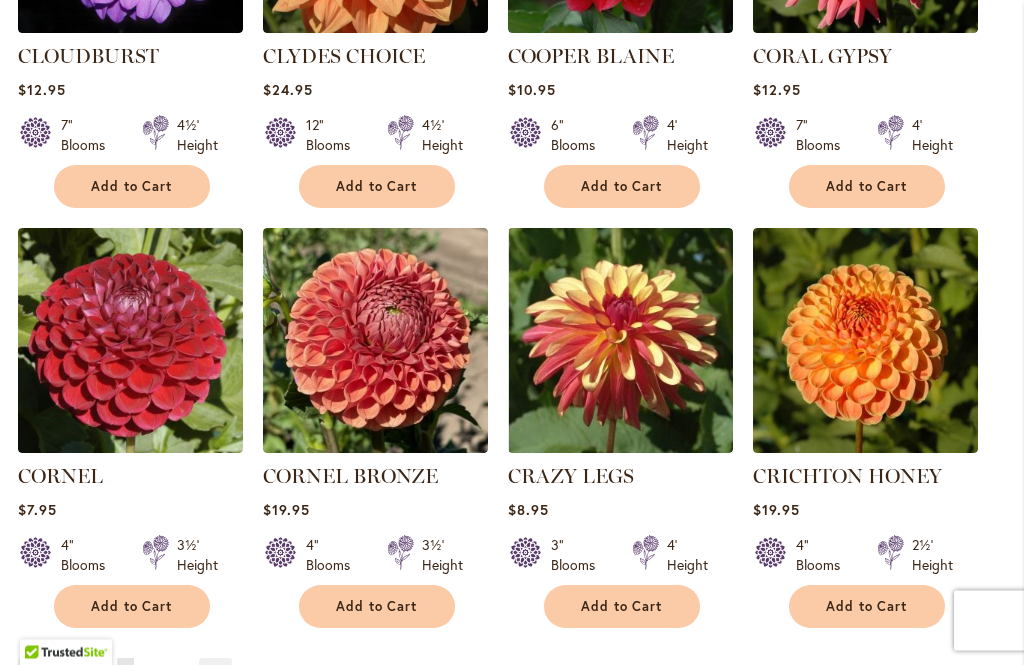 scroll, scrollTop: 1675, scrollLeft: 0, axis: vertical 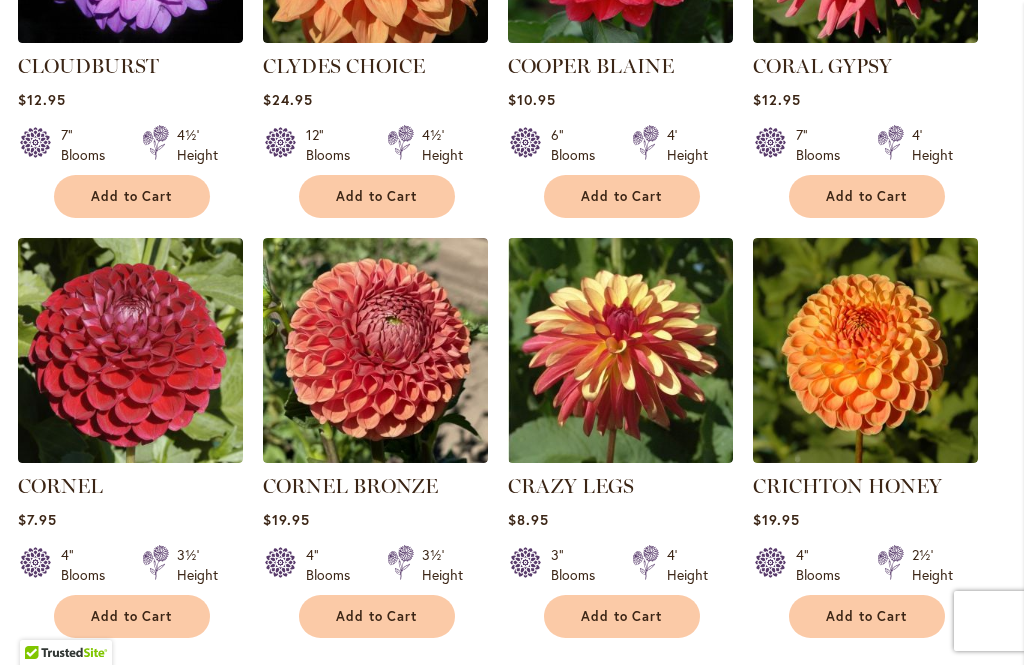 click on "6" at bounding box center (150, 682) 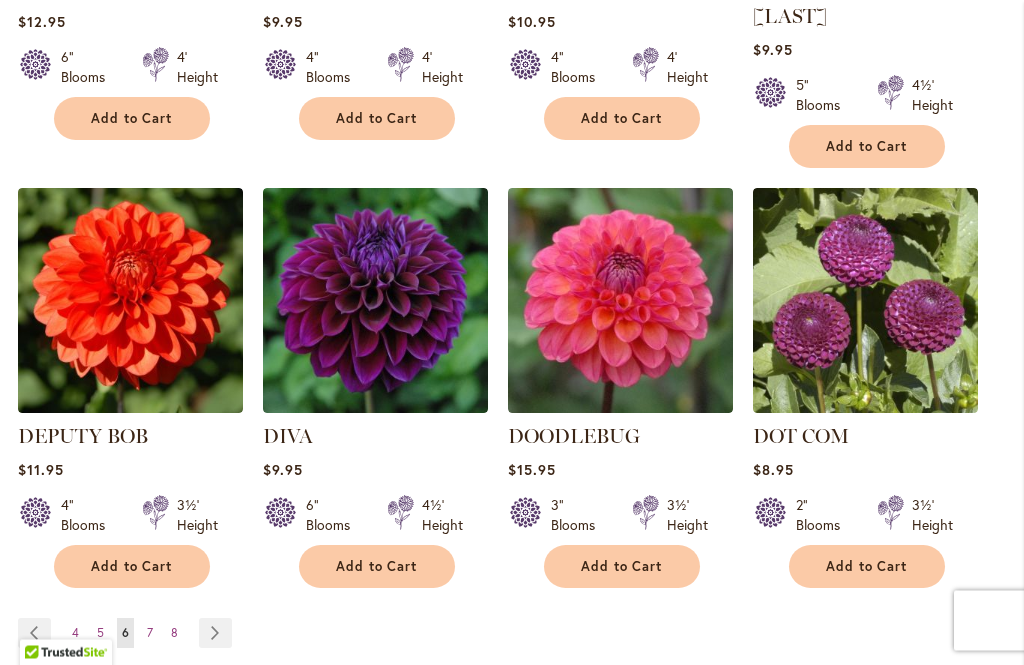scroll, scrollTop: 1781, scrollLeft: 0, axis: vertical 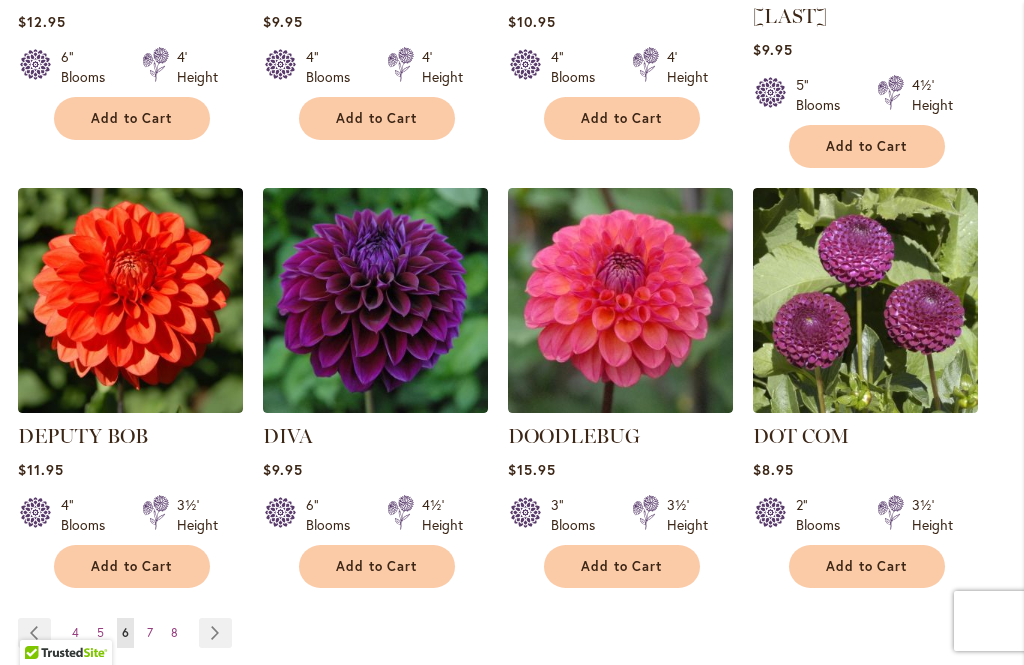 click on "Page
7" at bounding box center (150, 633) 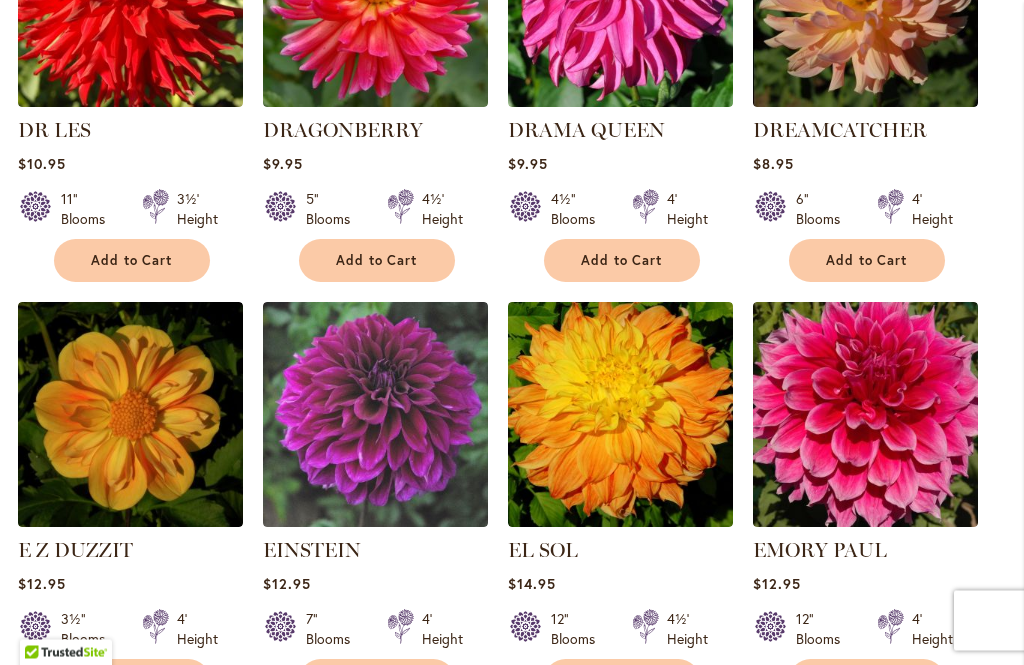 scroll, scrollTop: 771, scrollLeft: 0, axis: vertical 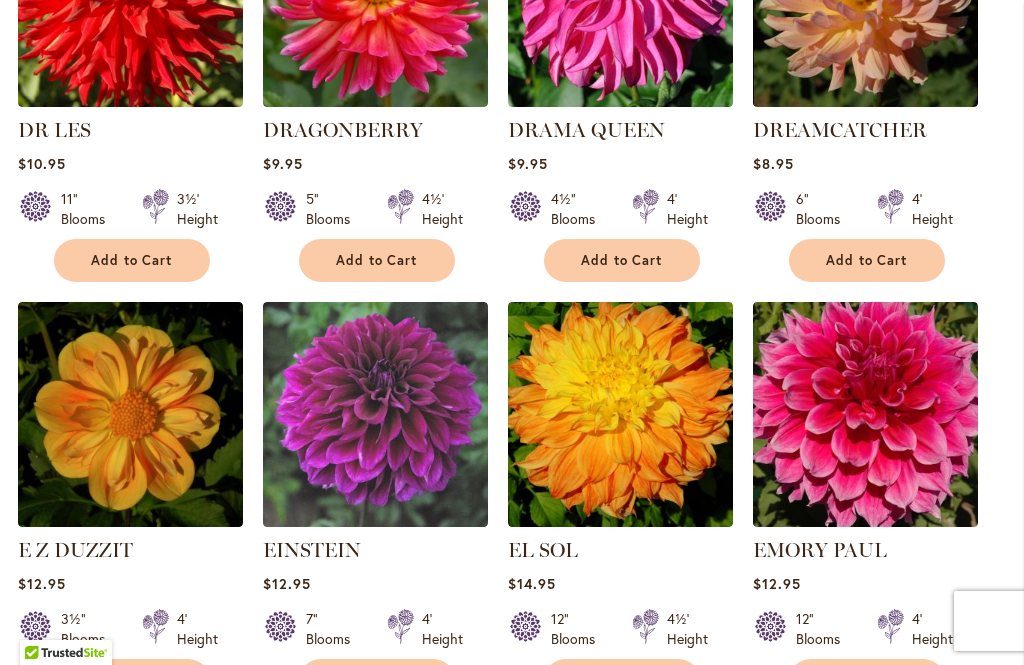 click on "Add to Cart" at bounding box center [377, 680] 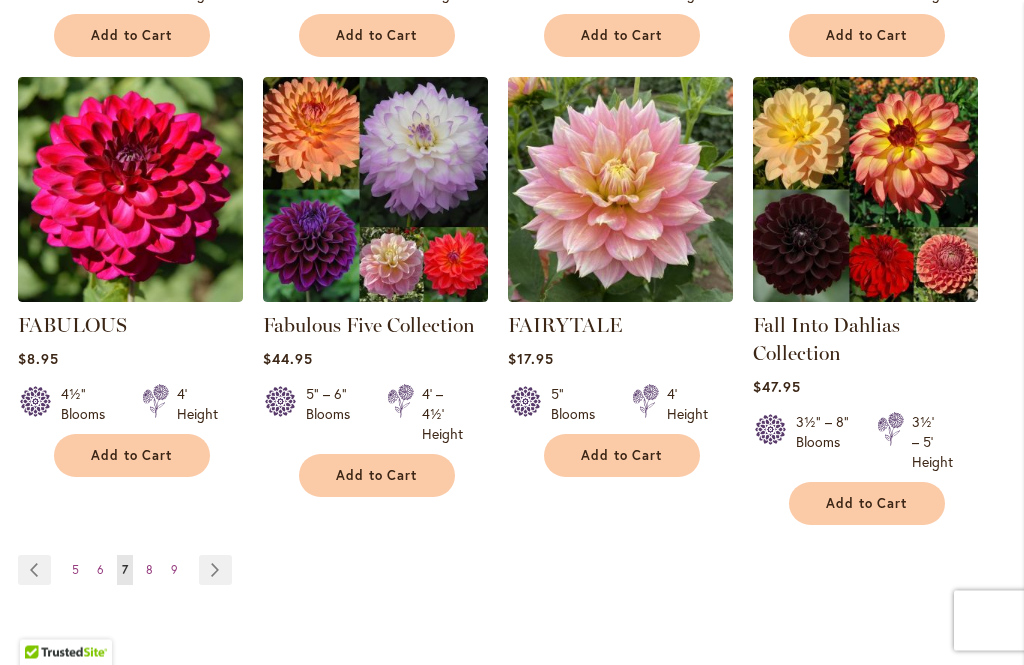 scroll, scrollTop: 1889, scrollLeft: 0, axis: vertical 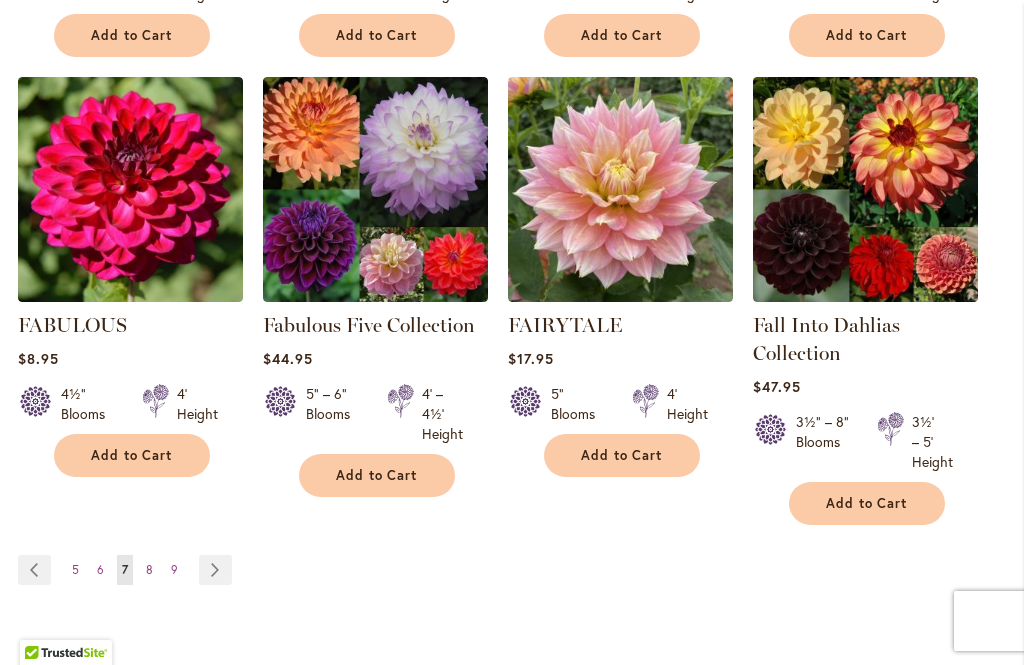 click on "8" at bounding box center (149, 569) 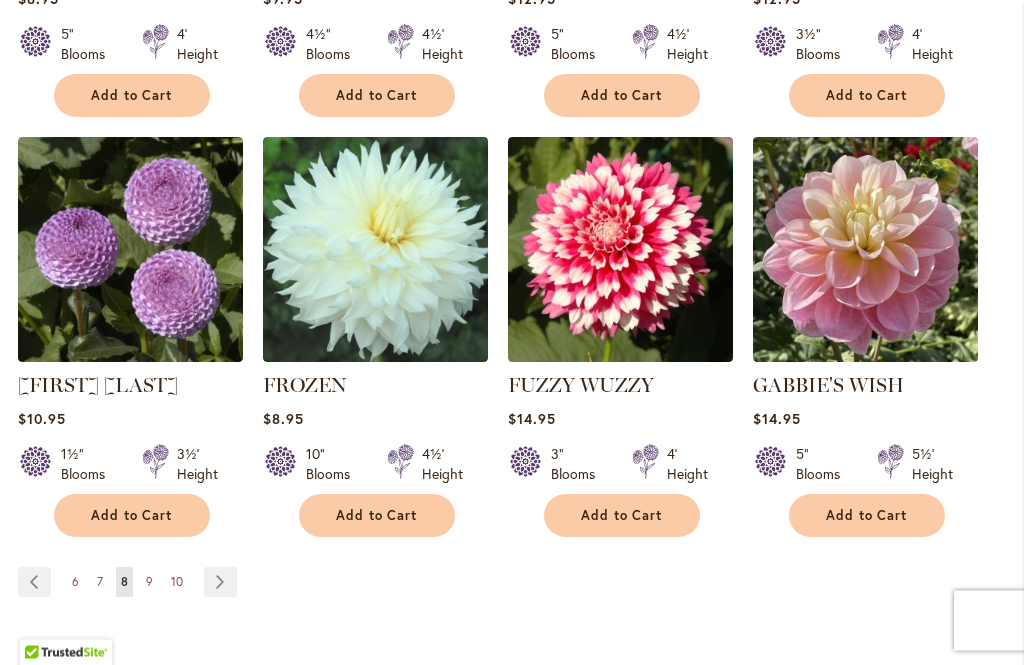 scroll, scrollTop: 1804, scrollLeft: 0, axis: vertical 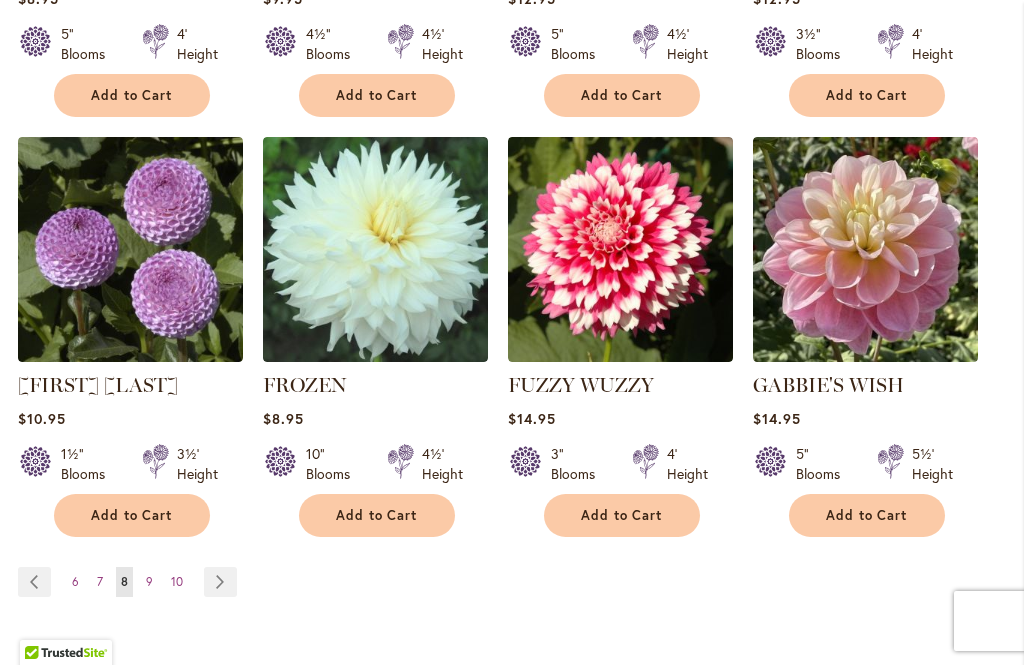 click on "Page
9" at bounding box center [149, 582] 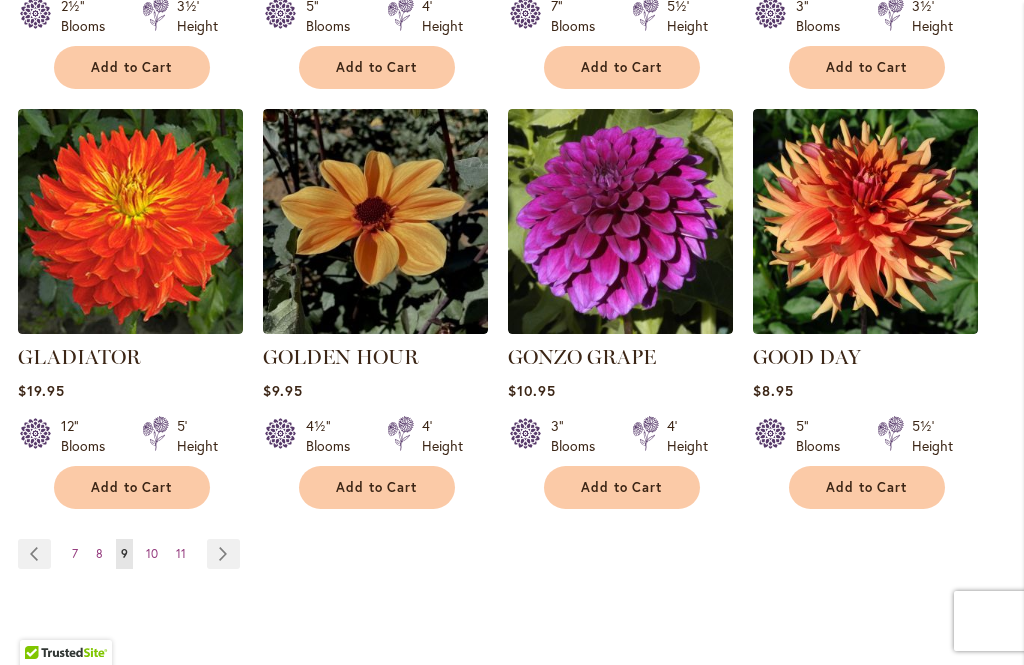 scroll, scrollTop: 1831, scrollLeft: 0, axis: vertical 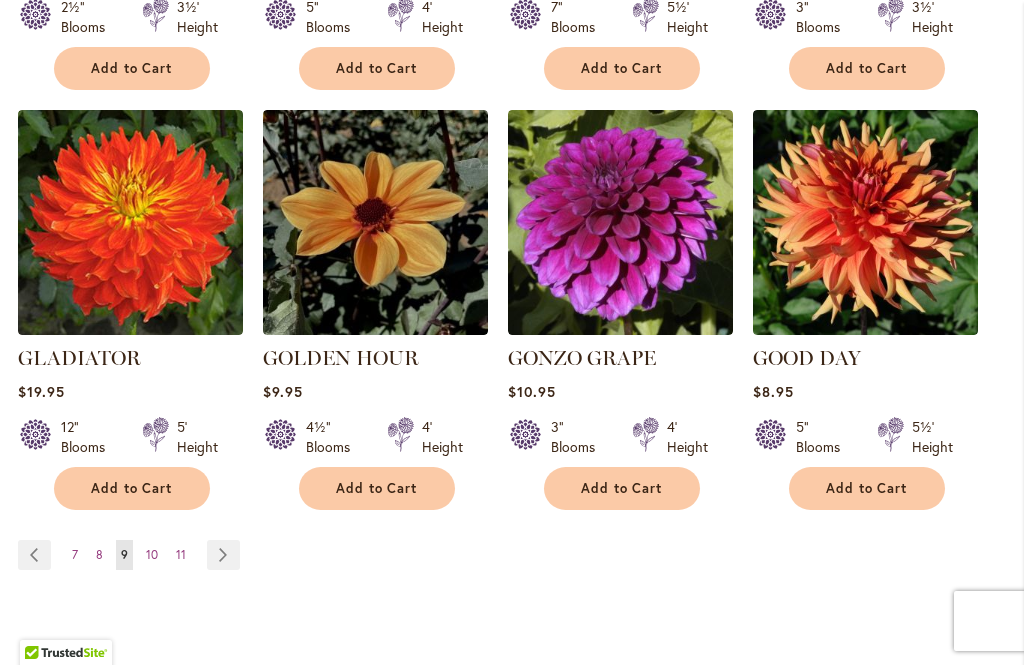 click on "Page
10" at bounding box center (152, 555) 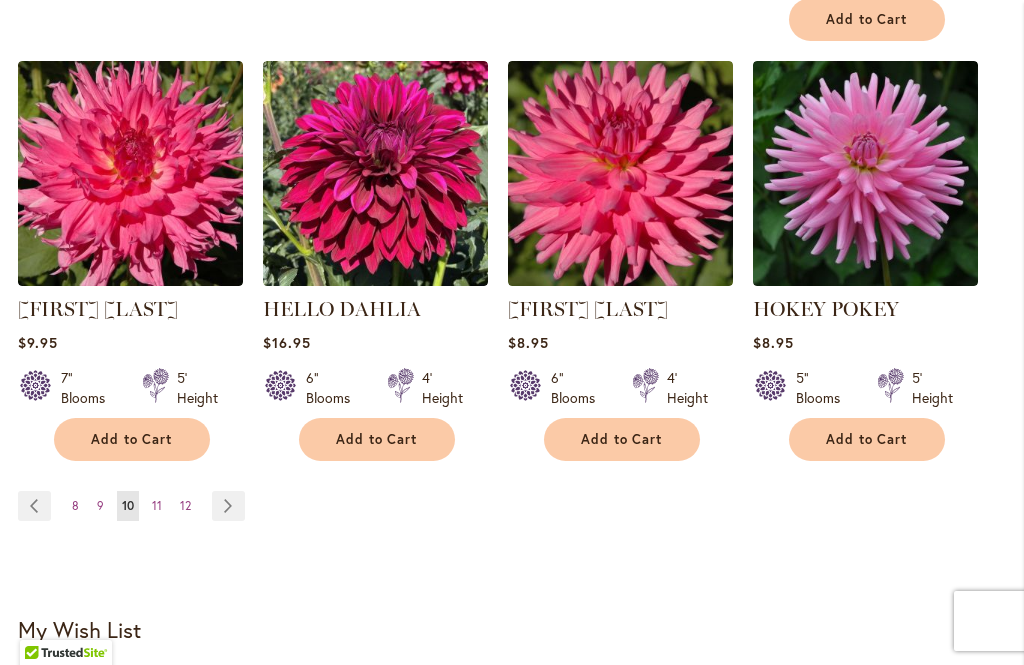 scroll, scrollTop: 1932, scrollLeft: 0, axis: vertical 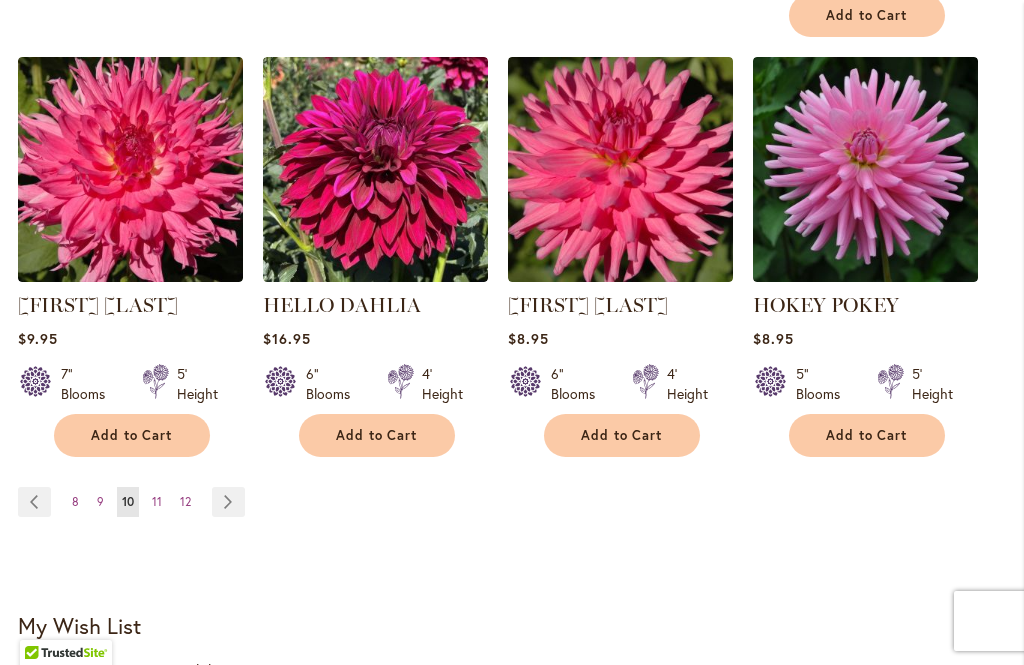click on "11" at bounding box center (157, 501) 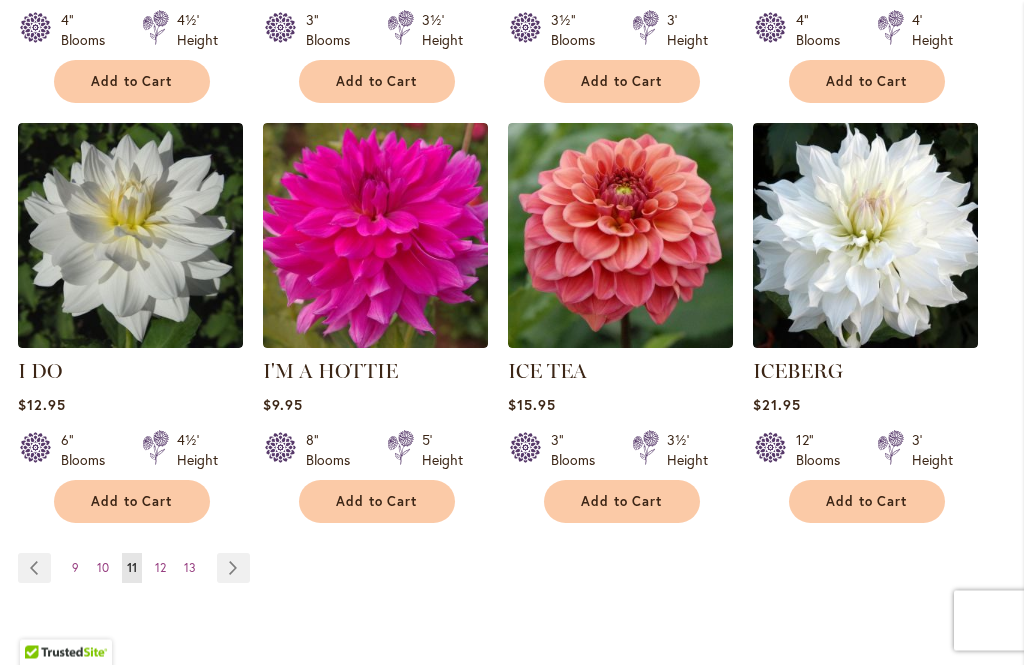 scroll, scrollTop: 1818, scrollLeft: 0, axis: vertical 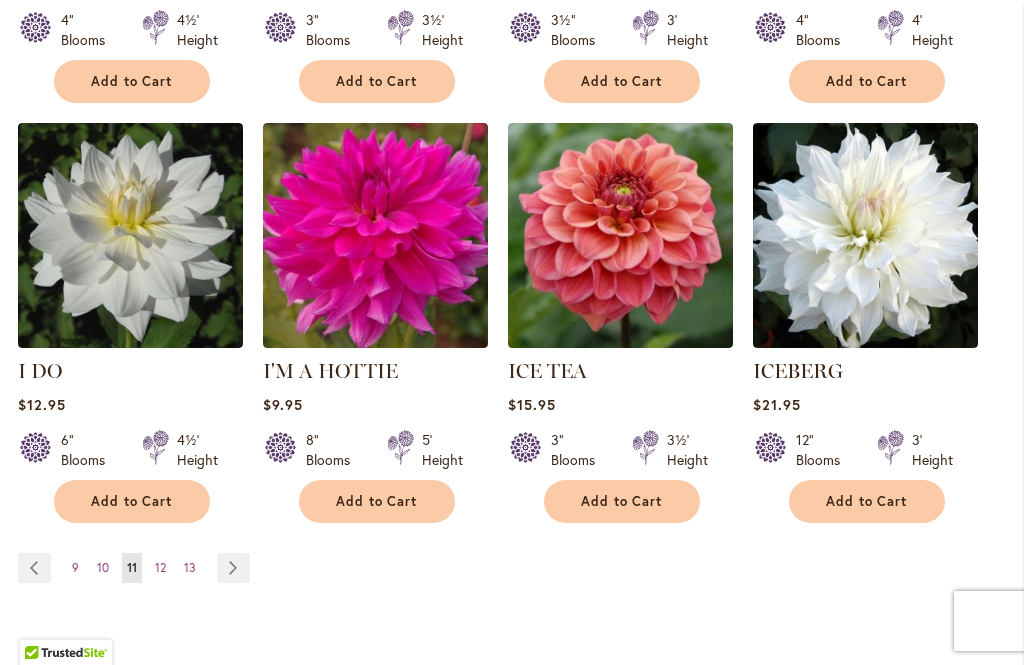 click on "12" at bounding box center [160, 567] 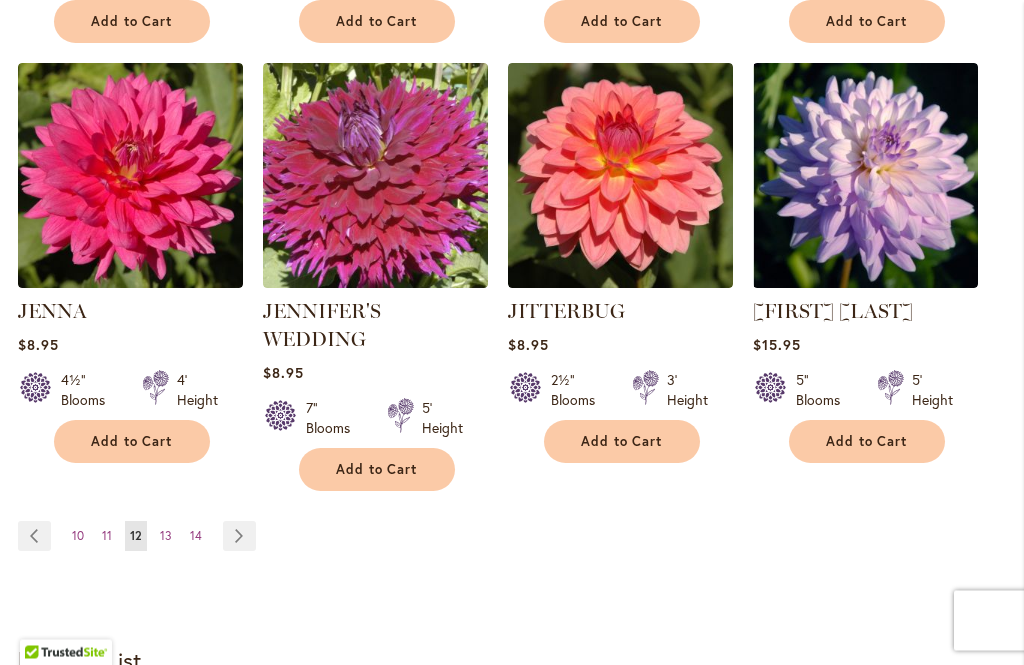 scroll, scrollTop: 1878, scrollLeft: 0, axis: vertical 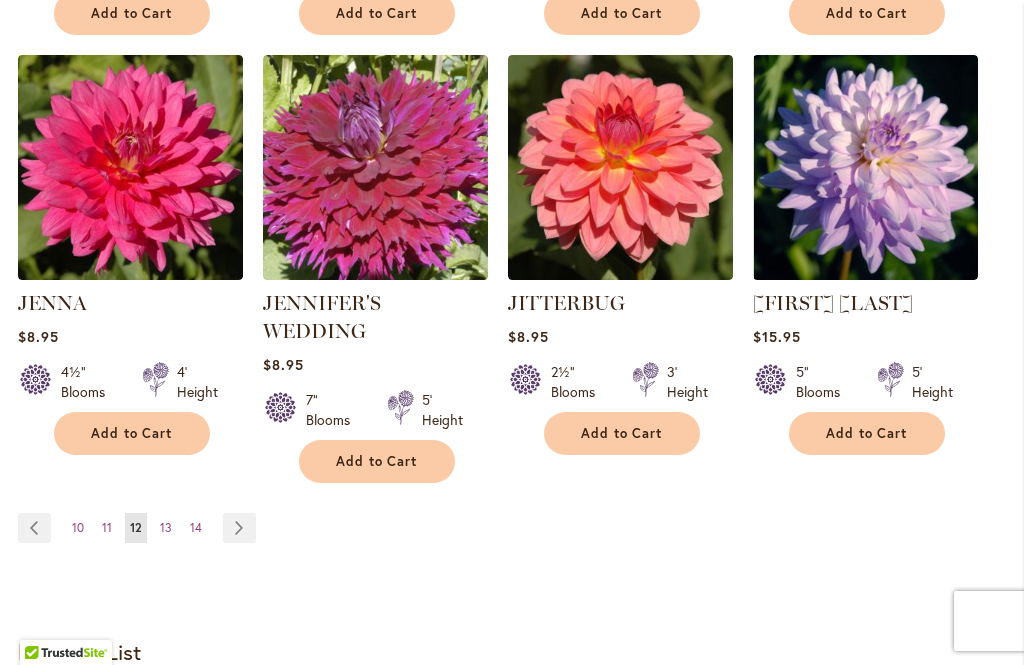 click on "13" at bounding box center [166, 527] 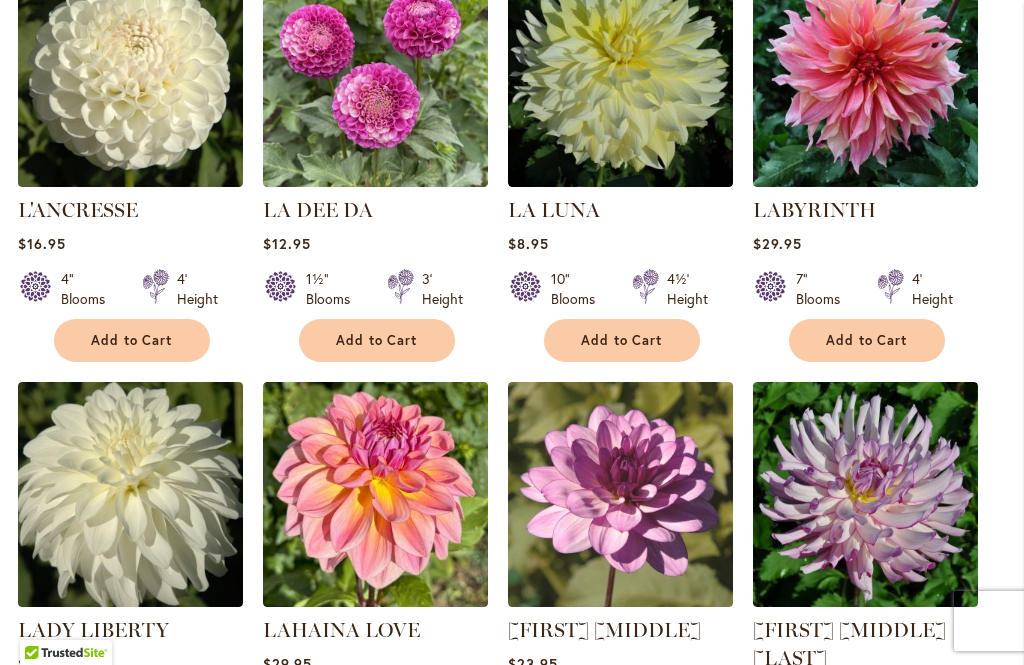 scroll, scrollTop: 1602, scrollLeft: 0, axis: vertical 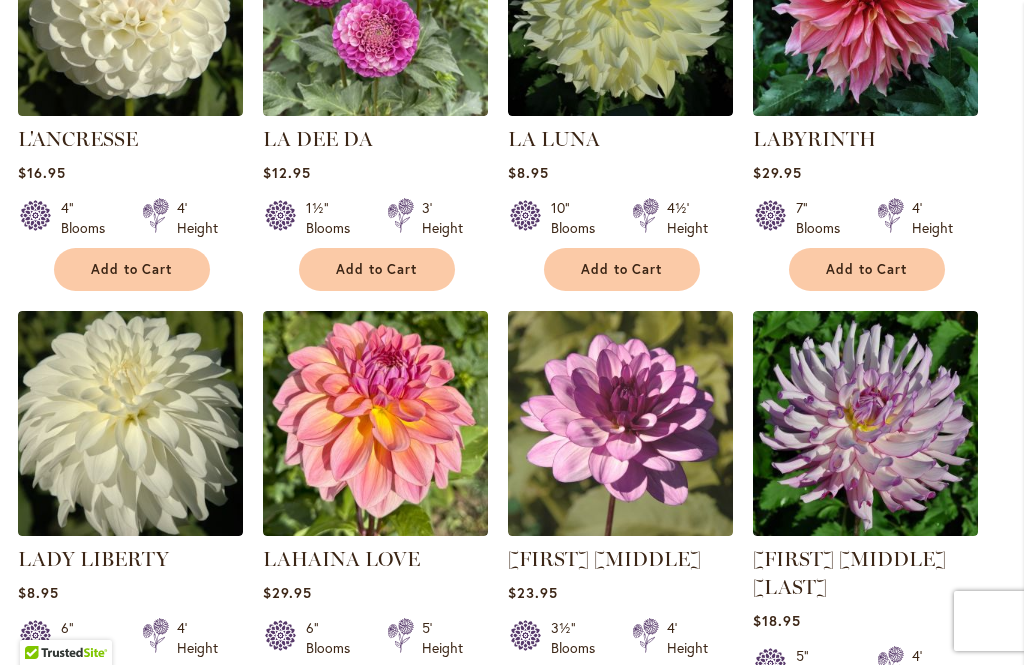 click on "$29.95" at bounding box center [375, 592] 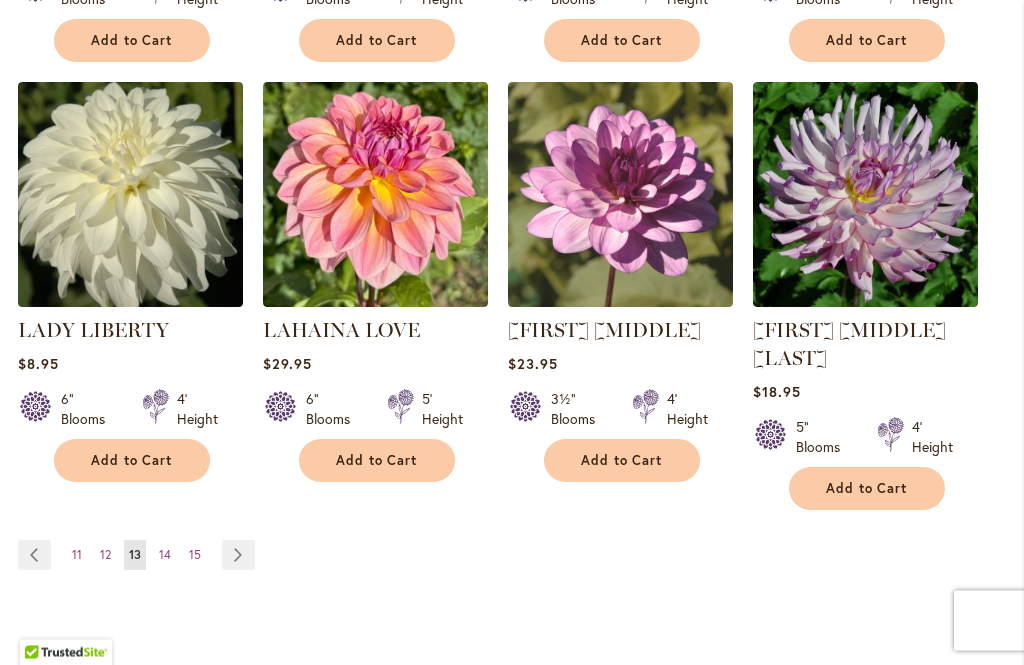 scroll, scrollTop: 1831, scrollLeft: 0, axis: vertical 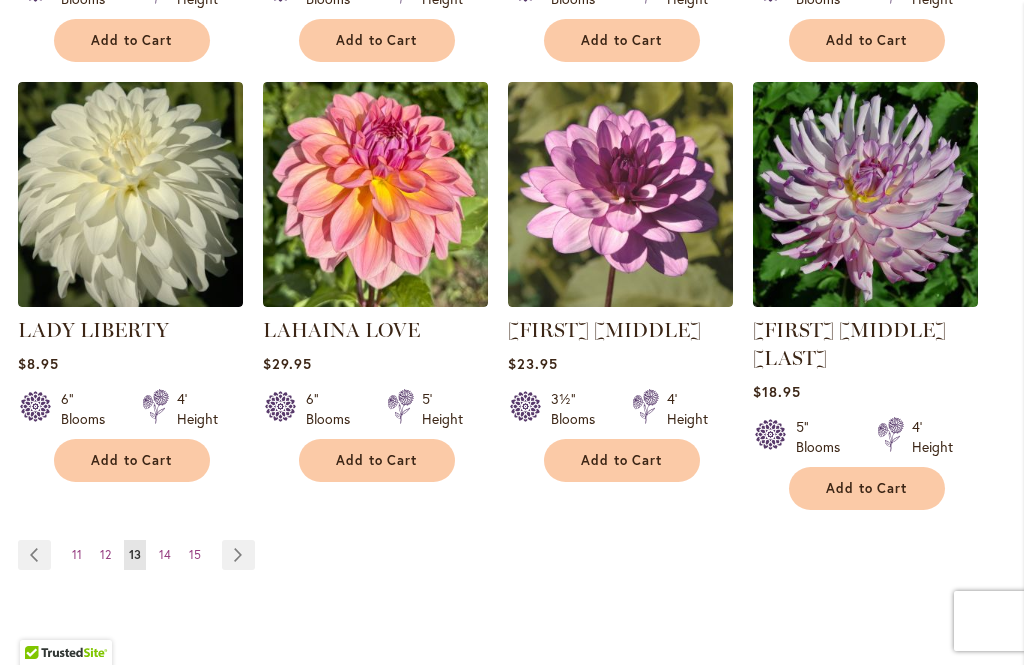 click on "14" at bounding box center (165, 554) 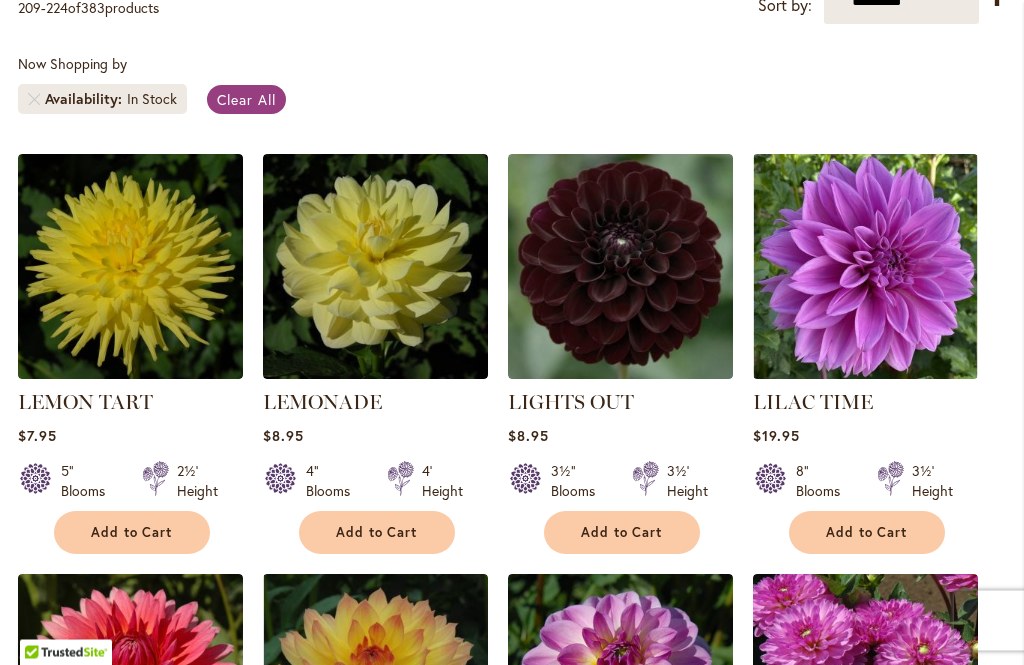 scroll, scrollTop: 498, scrollLeft: 0, axis: vertical 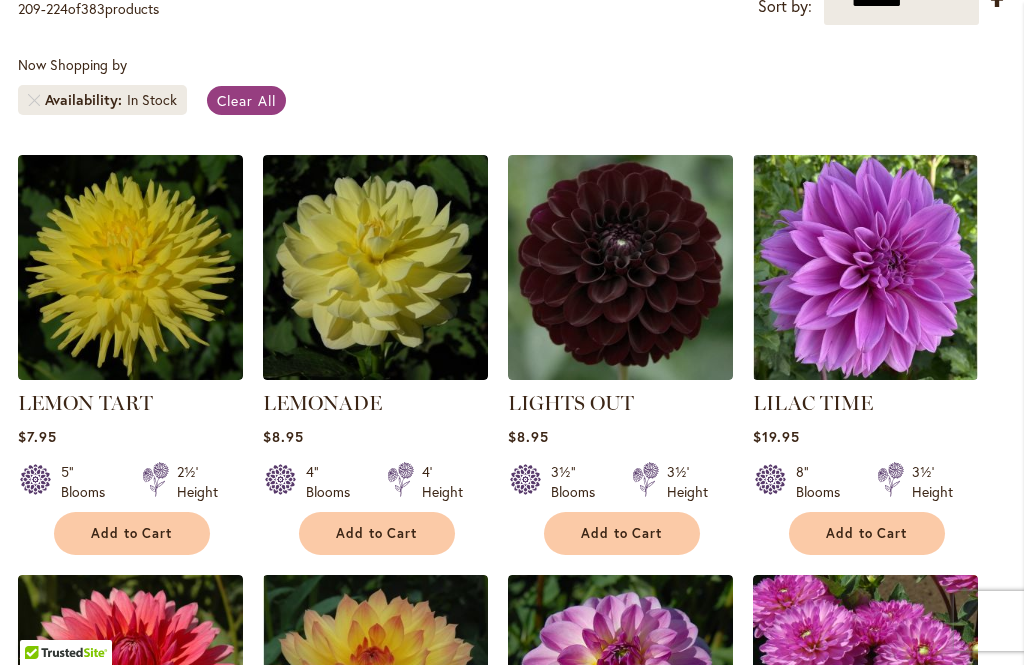 click on "Add to Cart" at bounding box center [132, 533] 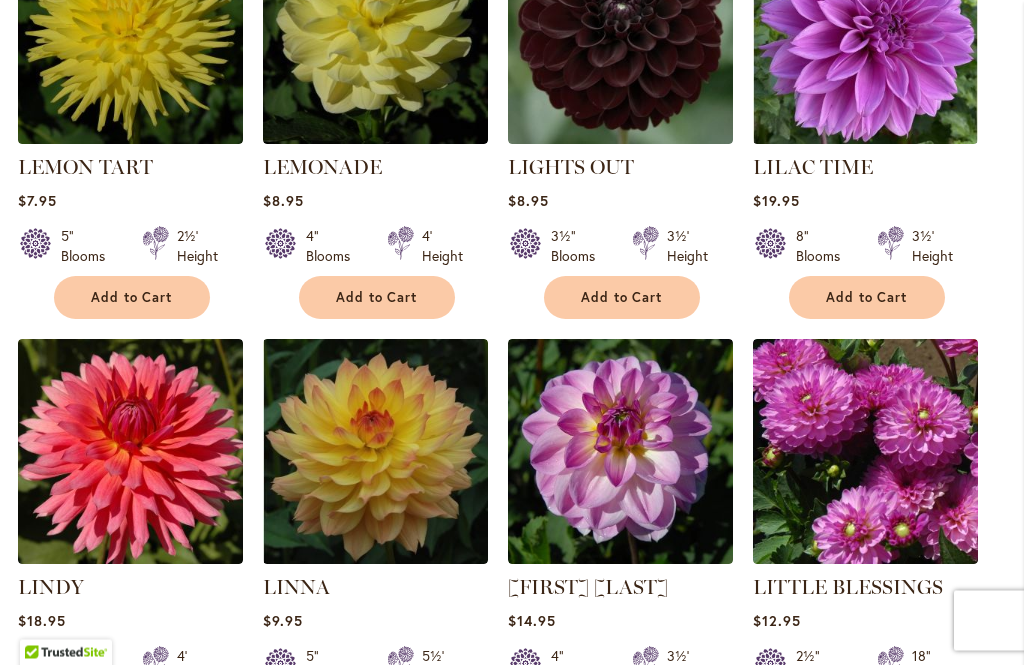 scroll, scrollTop: 787, scrollLeft: 0, axis: vertical 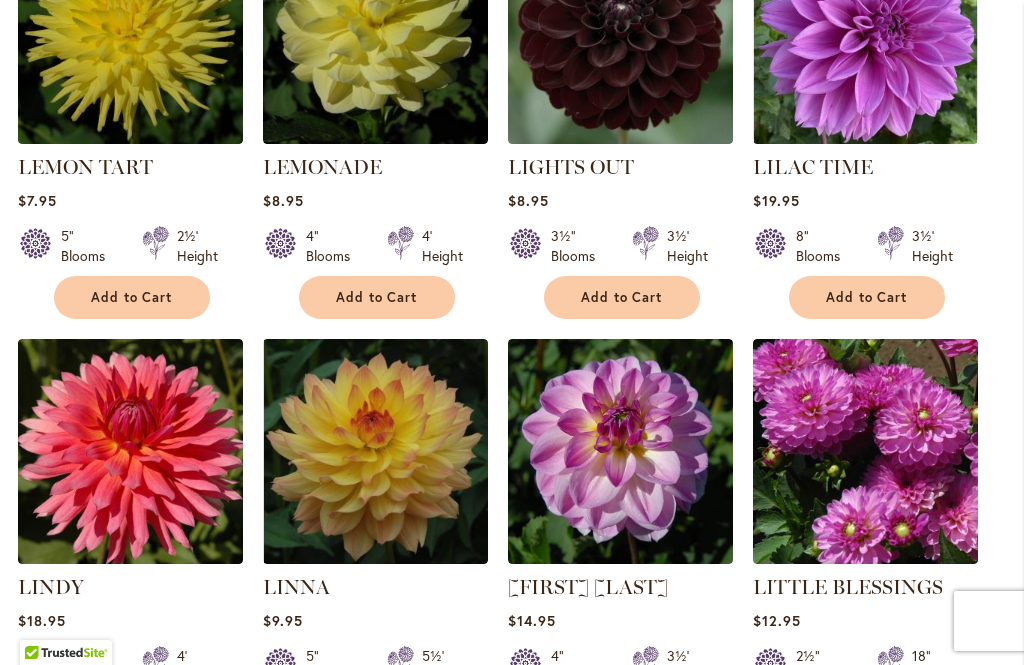 click on "Add to Cart" at bounding box center (622, 717) 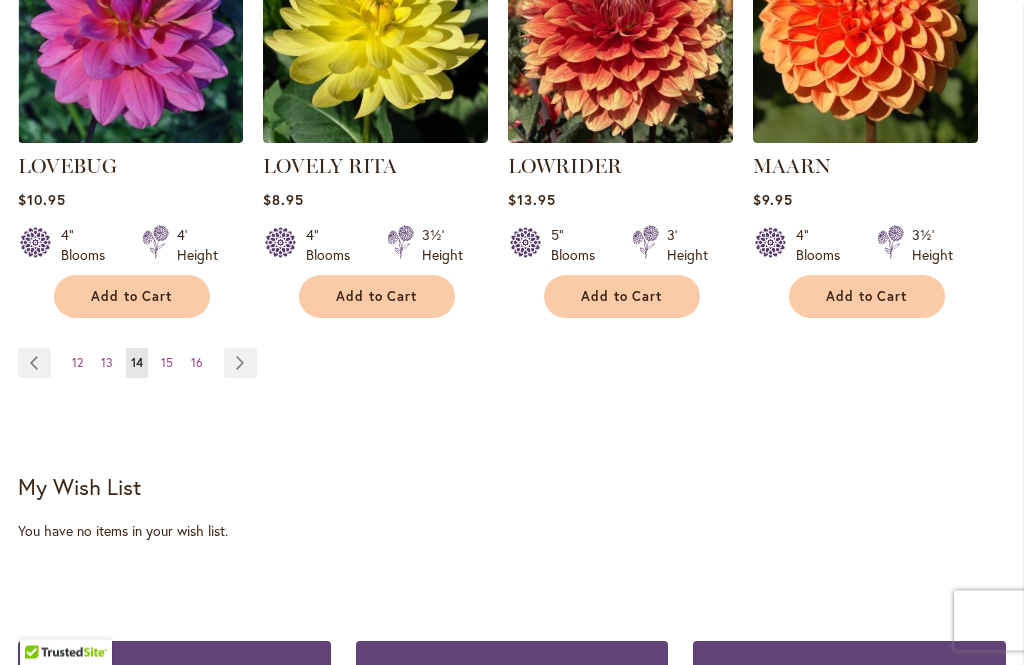 scroll, scrollTop: 2046, scrollLeft: 0, axis: vertical 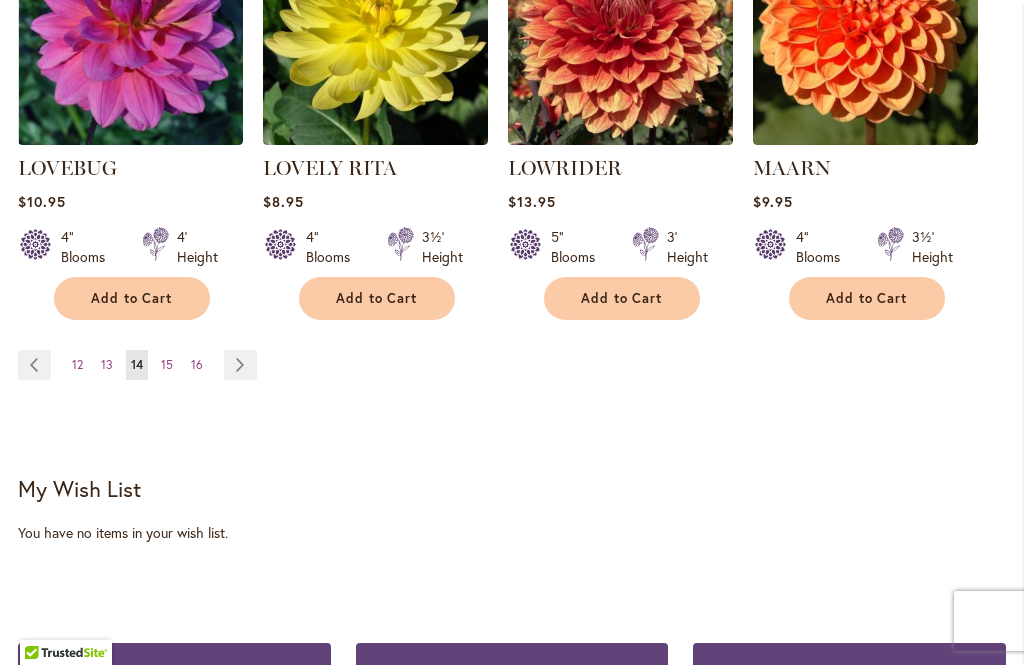 click on "Page
Next" at bounding box center [240, 365] 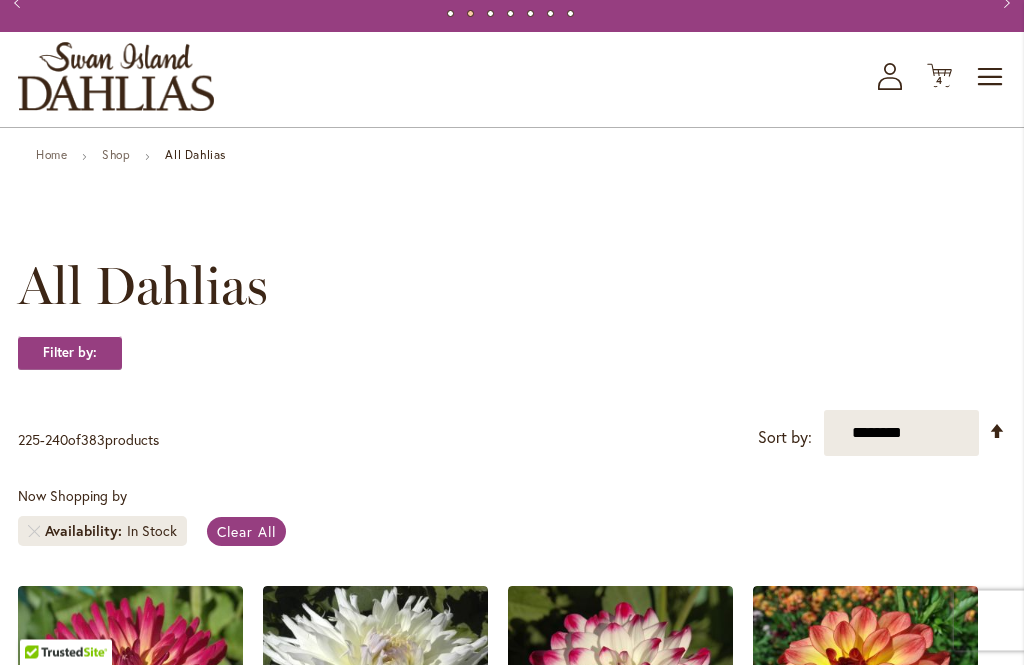 scroll, scrollTop: 30, scrollLeft: 0, axis: vertical 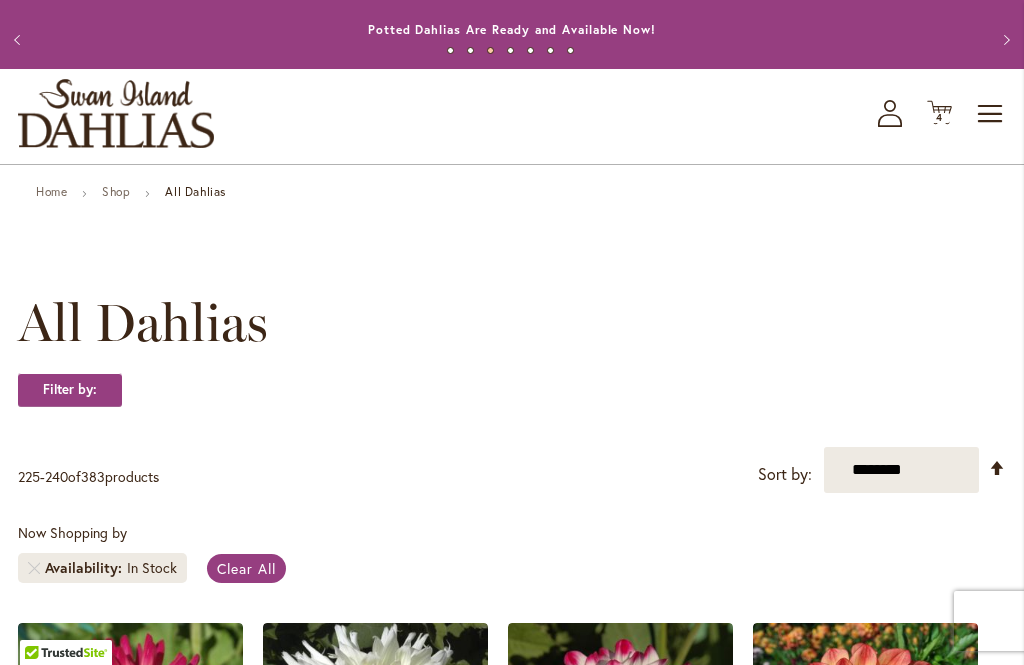 click on "4" at bounding box center (939, 117) 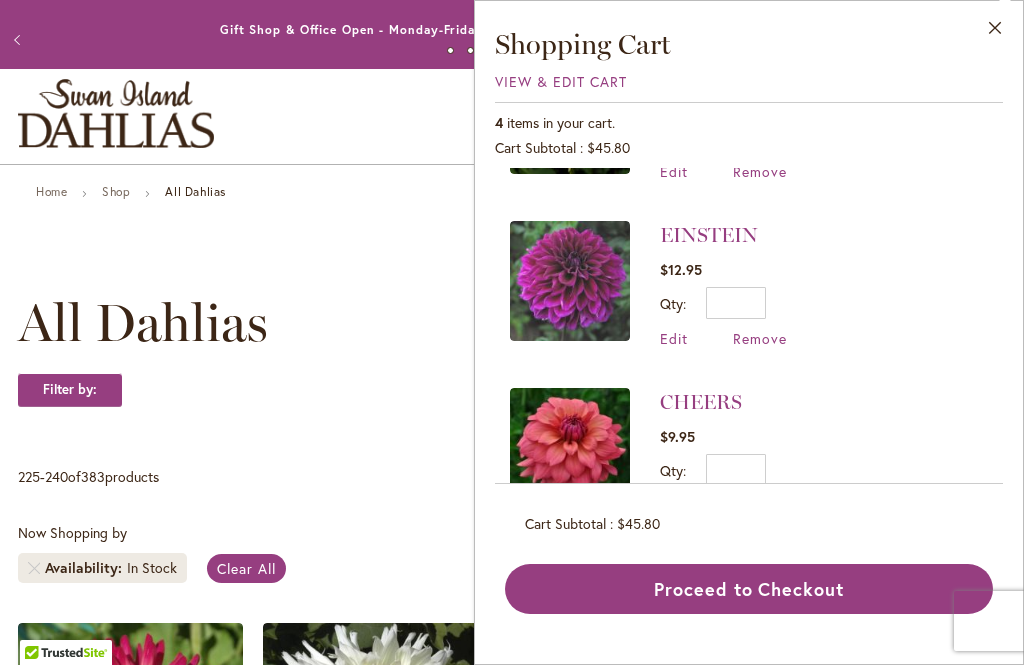 scroll, scrollTop: 295, scrollLeft: 0, axis: vertical 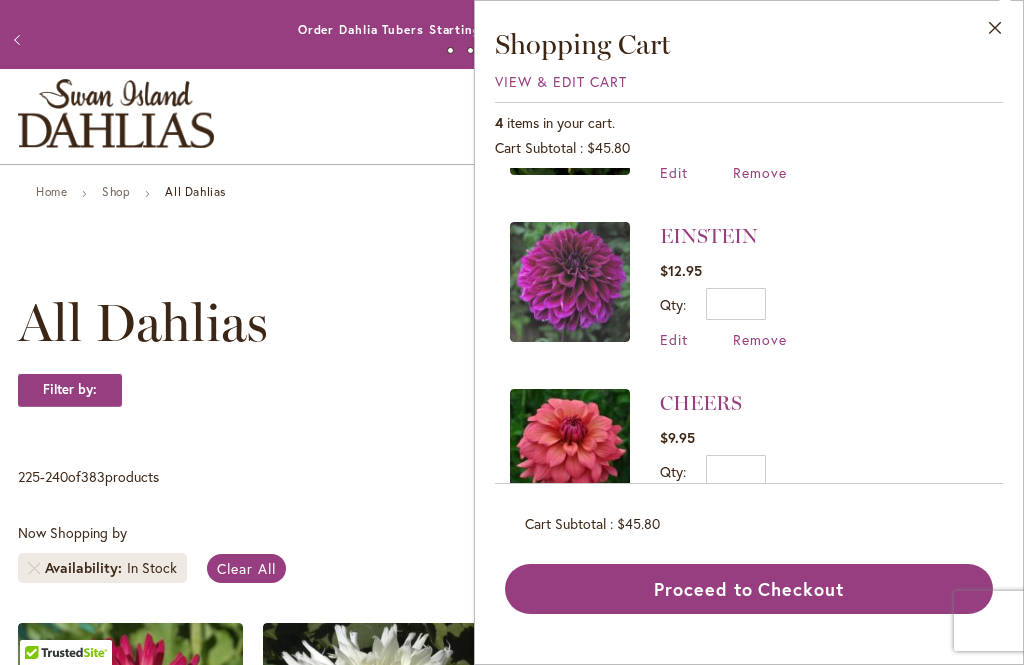 click on "Proceed to Checkout" at bounding box center (749, 589) 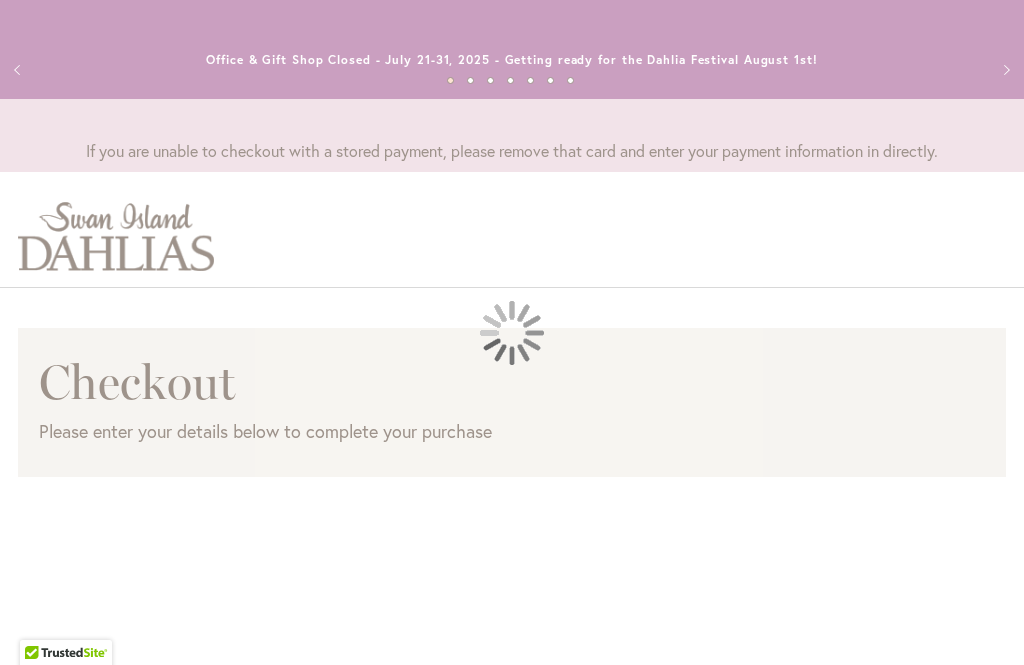 scroll, scrollTop: 0, scrollLeft: 0, axis: both 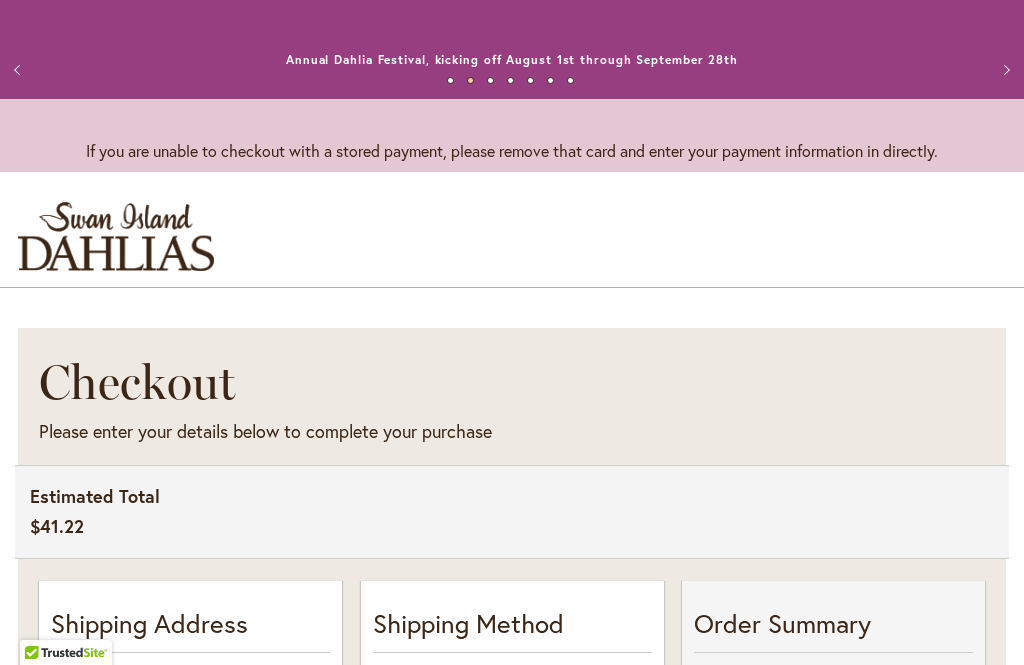 select on "**" 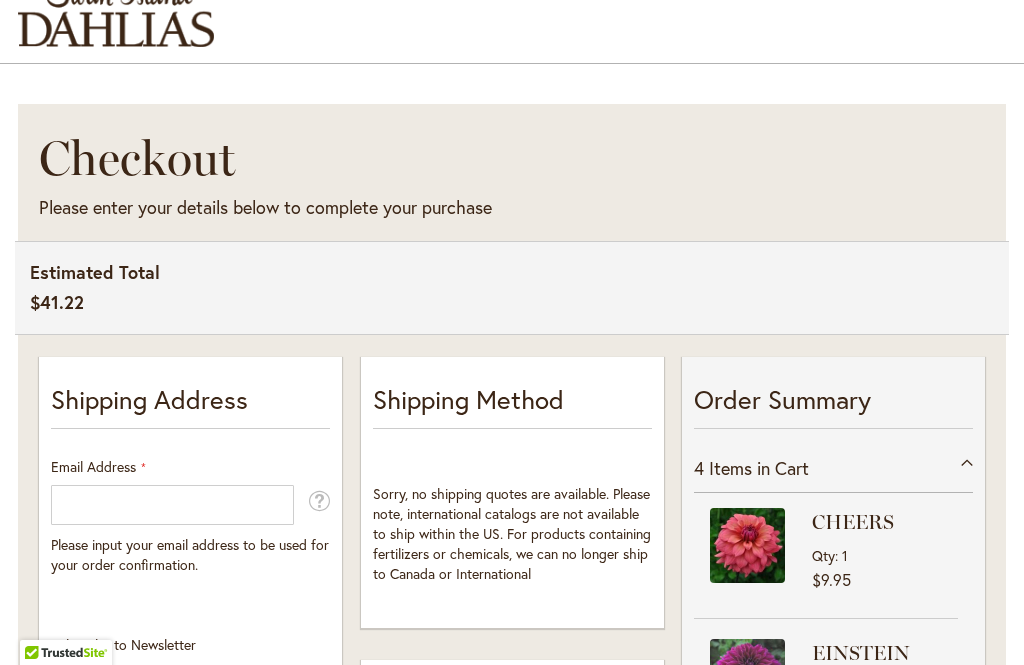 scroll, scrollTop: 328, scrollLeft: 0, axis: vertical 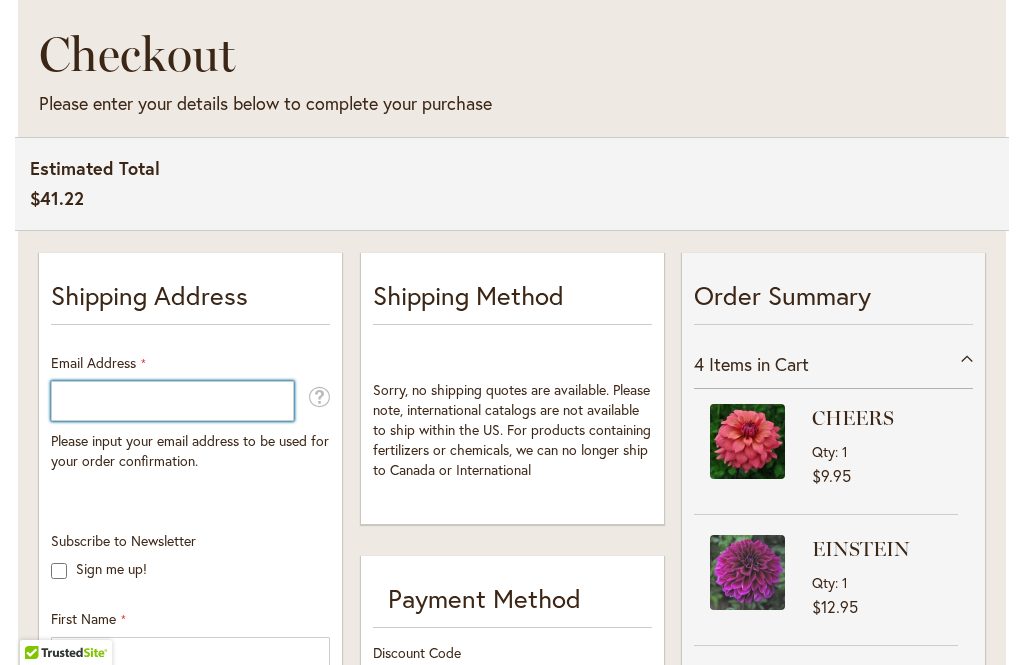 click on "Email Address" at bounding box center [172, 401] 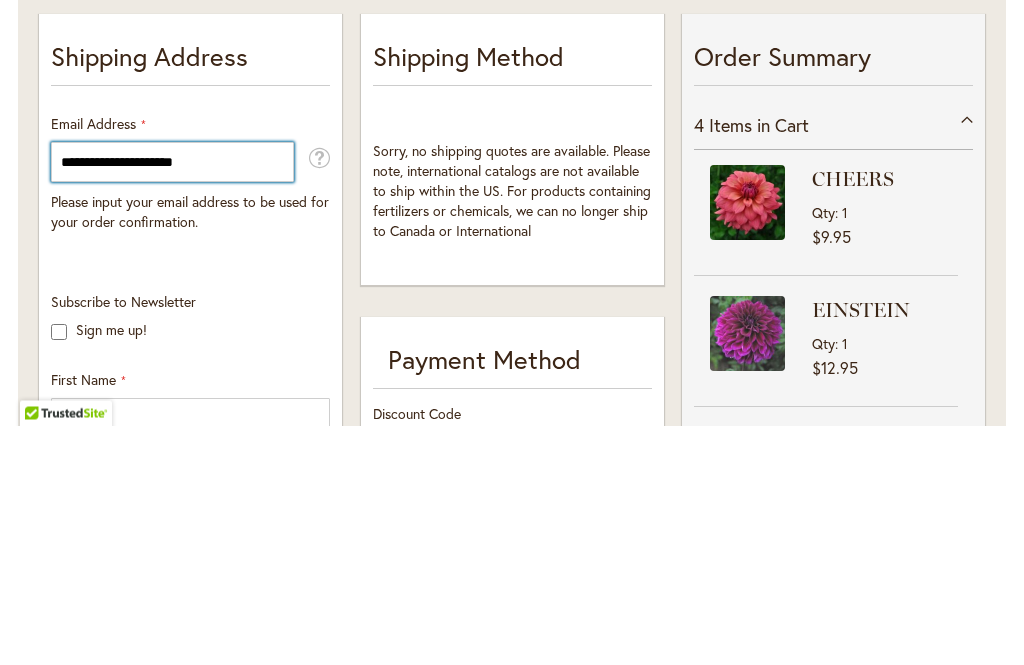 type on "**********" 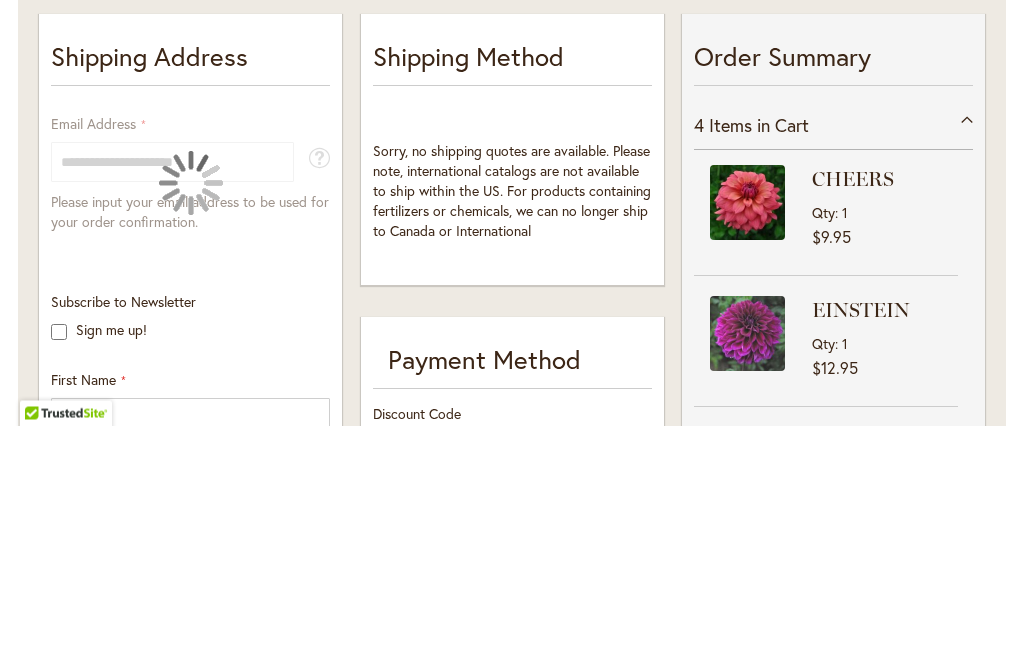 scroll, scrollTop: 567, scrollLeft: 0, axis: vertical 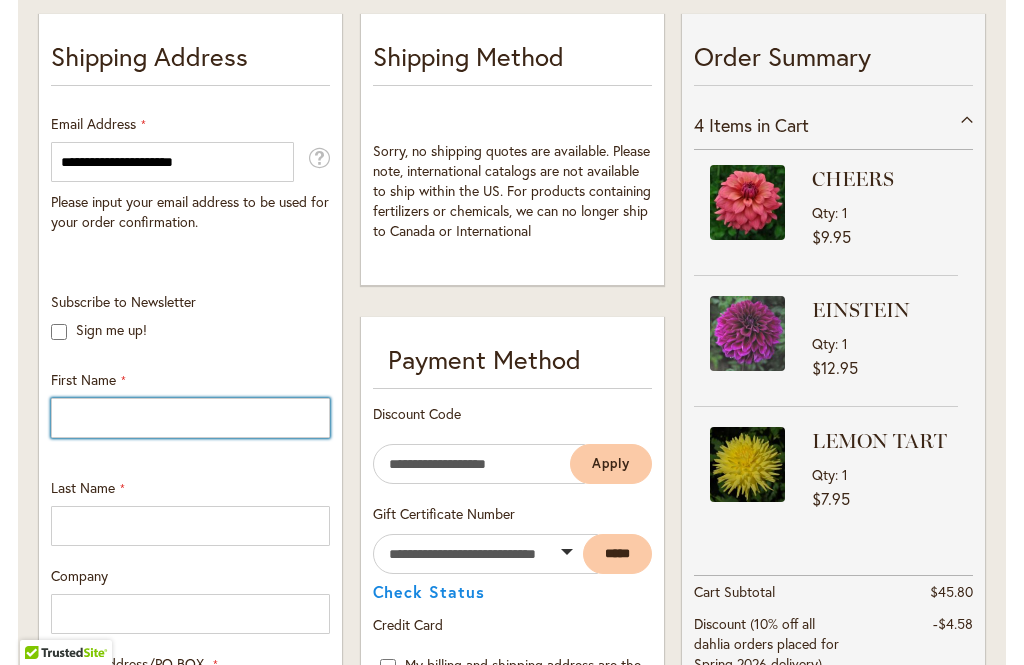 click on "First Name" at bounding box center (190, 418) 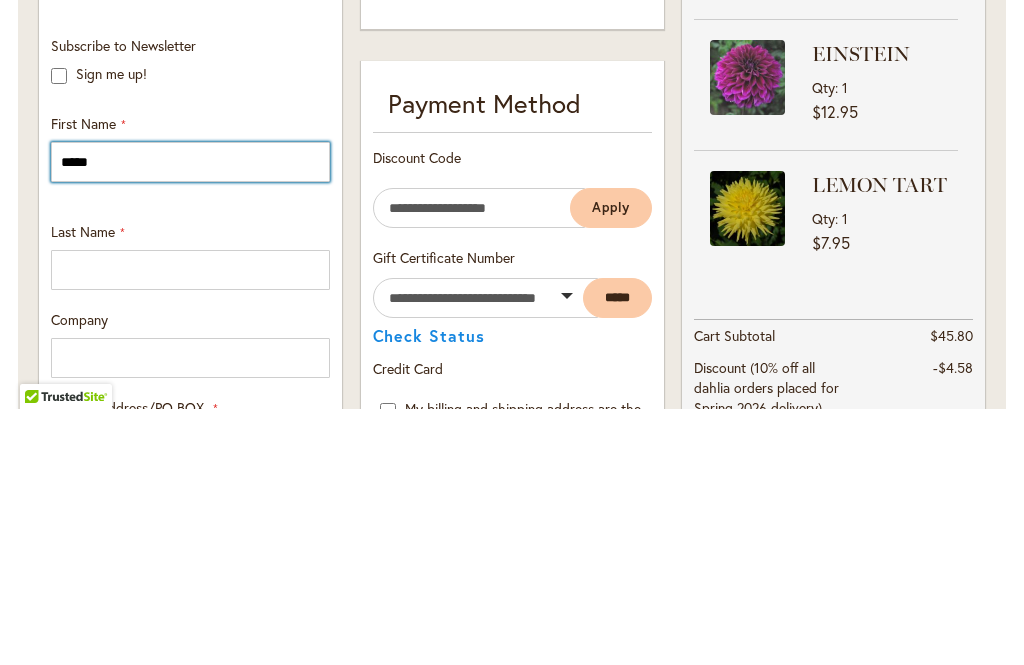 type on "*****" 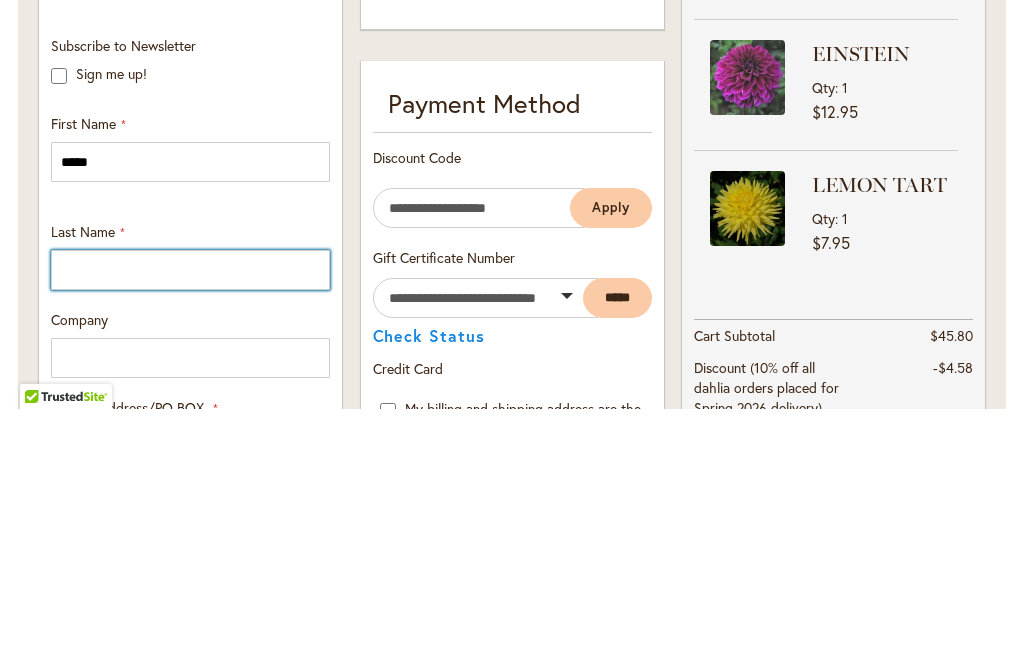 click on "Last Name" at bounding box center (190, 526) 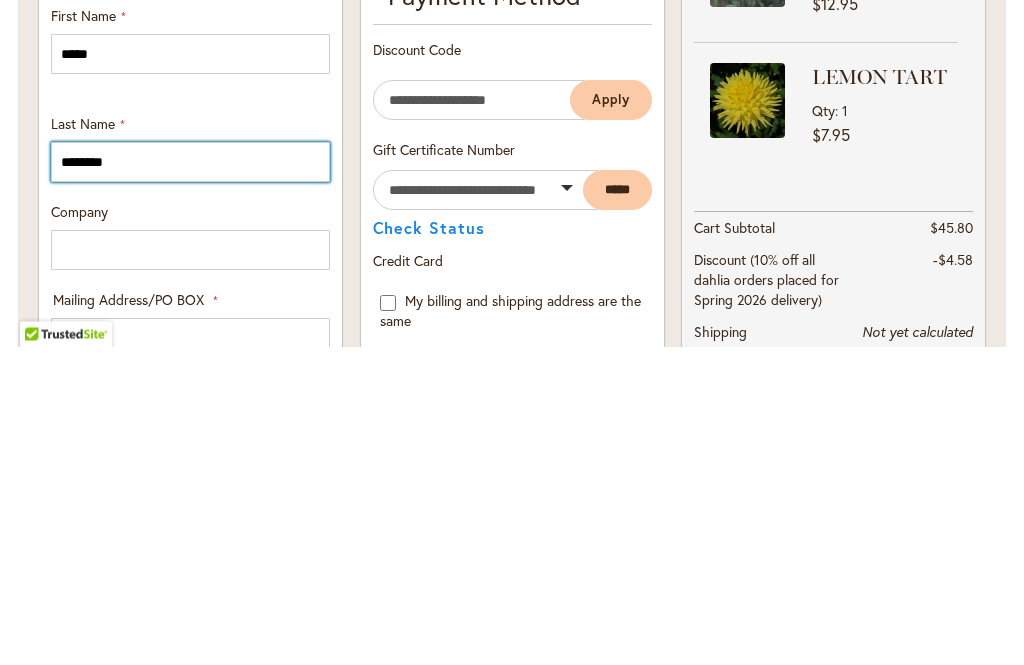 scroll, scrollTop: 623, scrollLeft: 0, axis: vertical 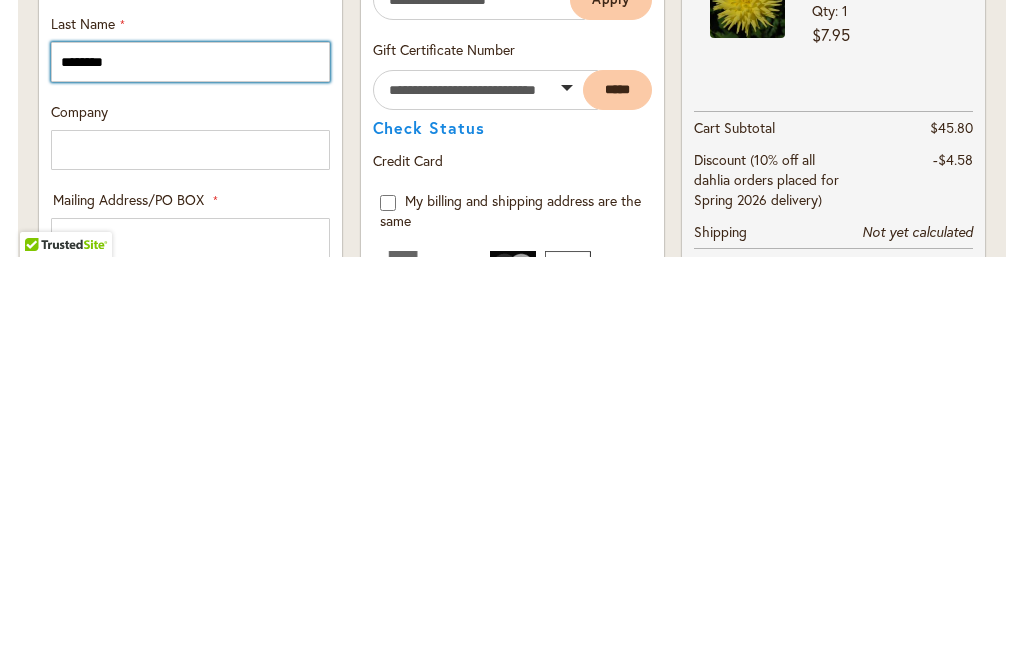 type on "********" 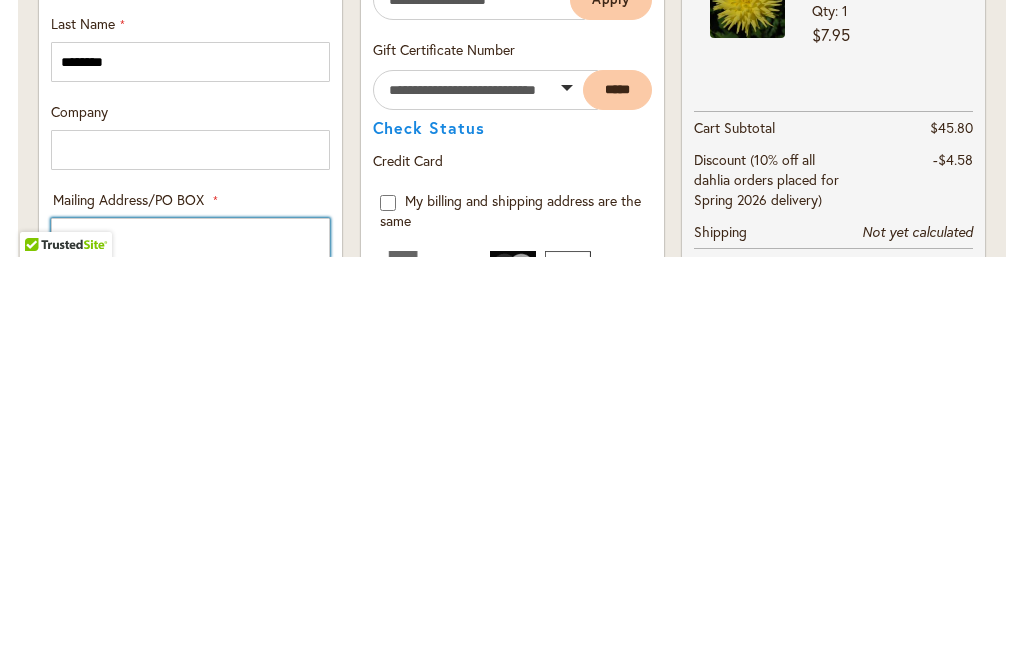 click on "Mailing Address/PO BOX: Line 1" at bounding box center (190, 646) 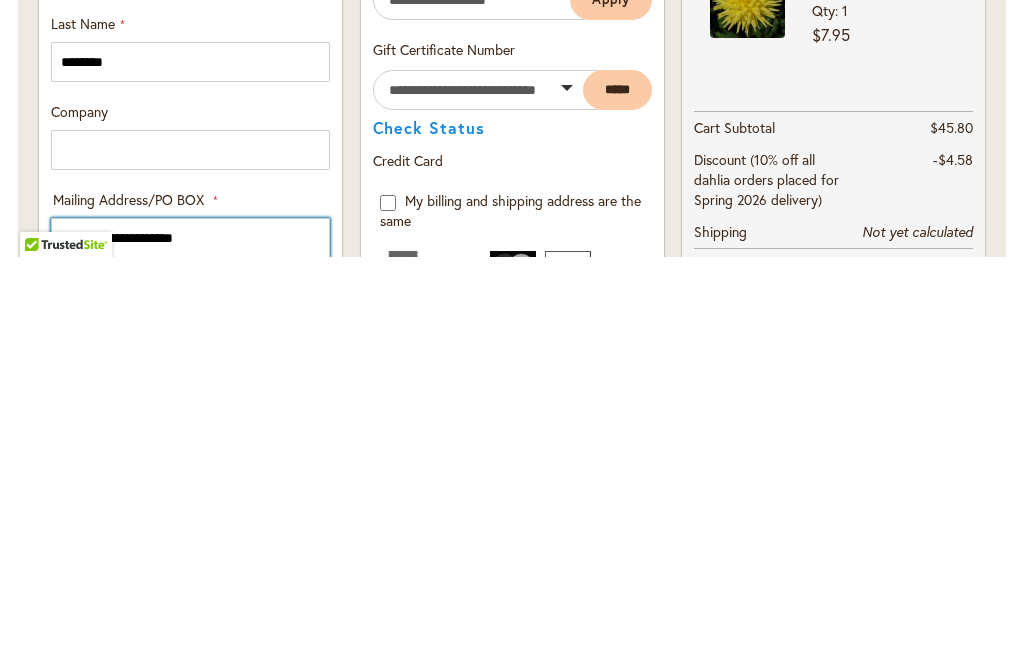type on "**********" 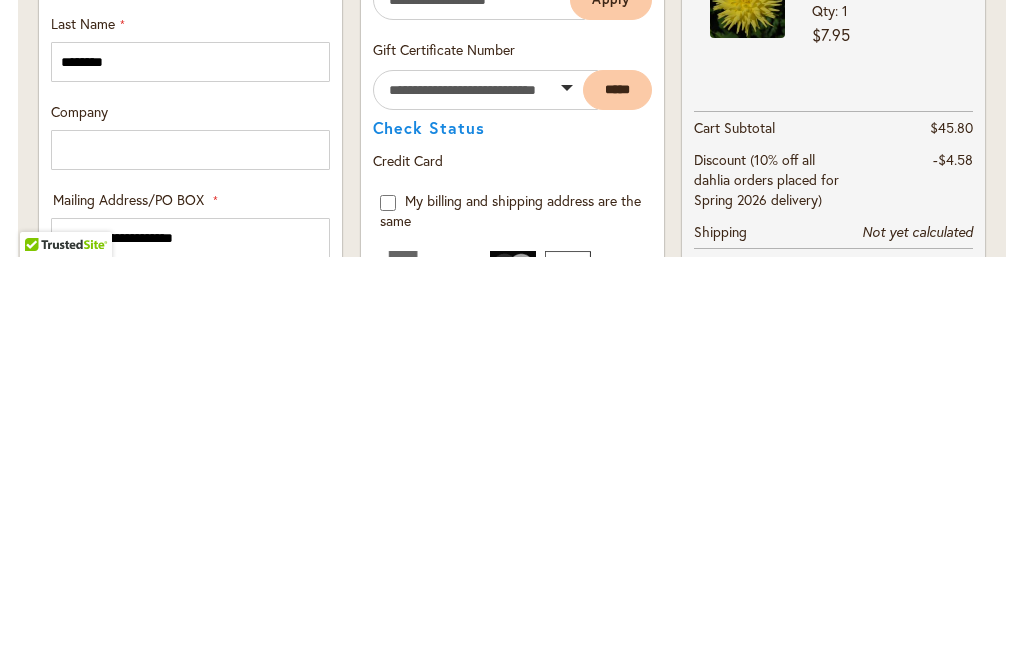 click on "Mailing Address/PO BOX: Line 2" at bounding box center (190, 696) 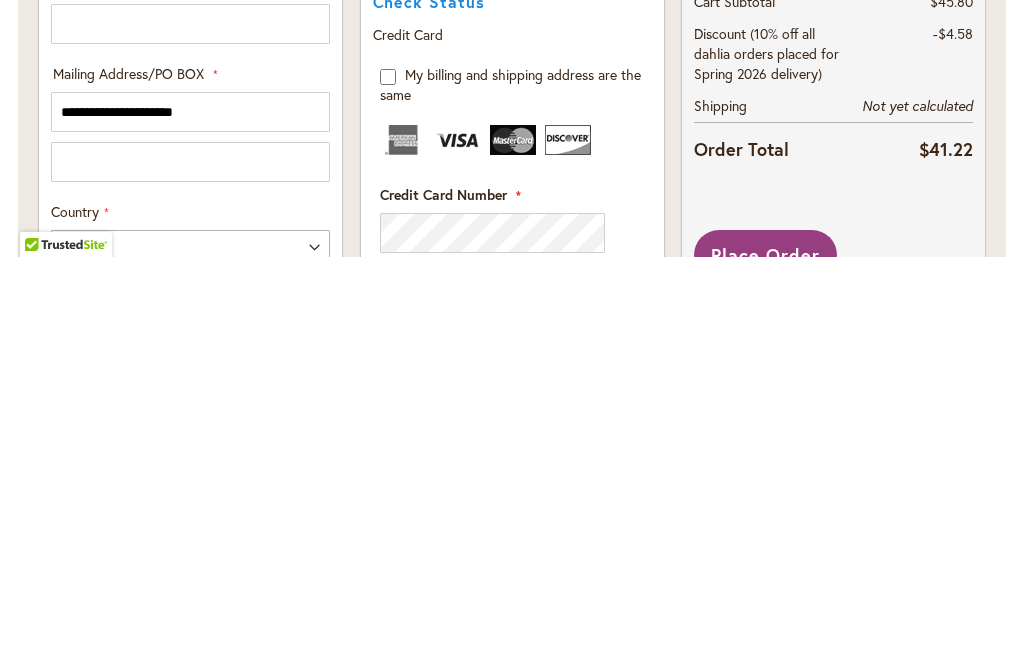 click on "State/Province" at bounding box center [96, 699] 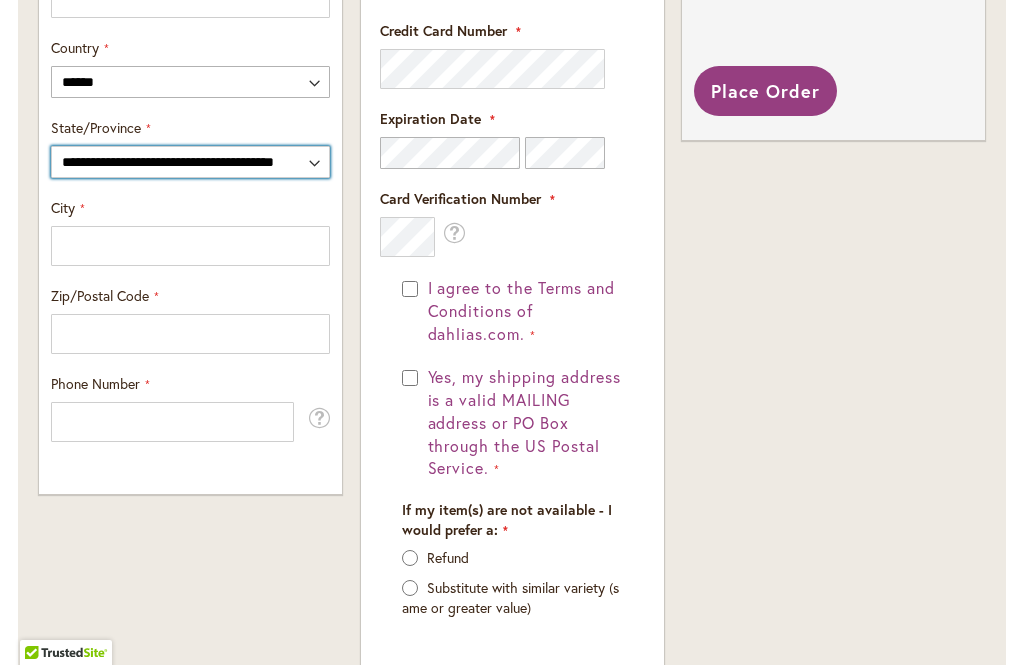 select on "**" 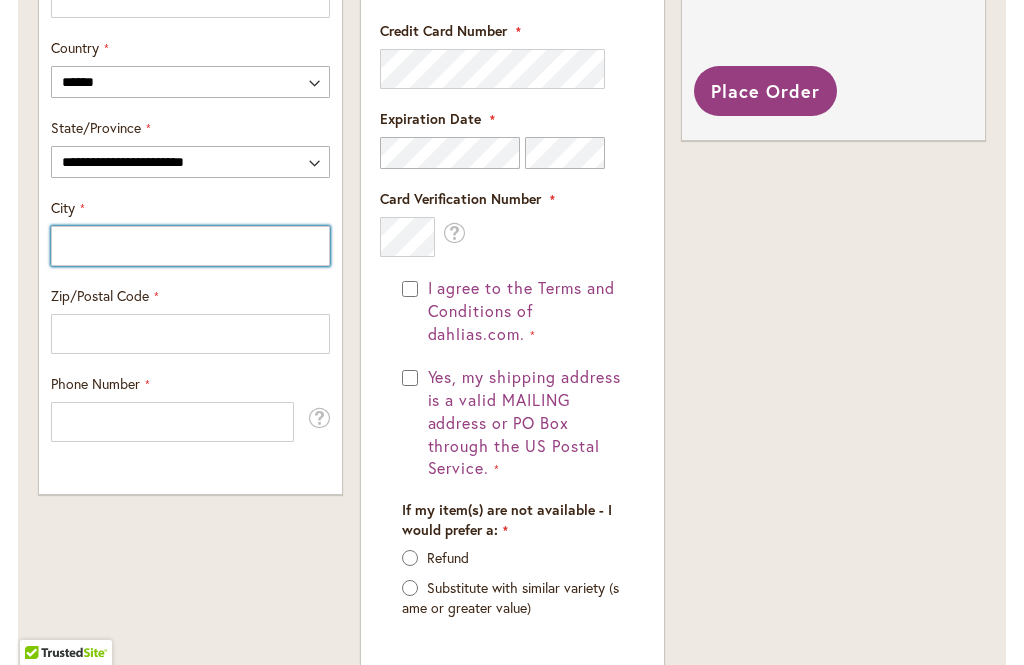 click on "City" at bounding box center [190, 246] 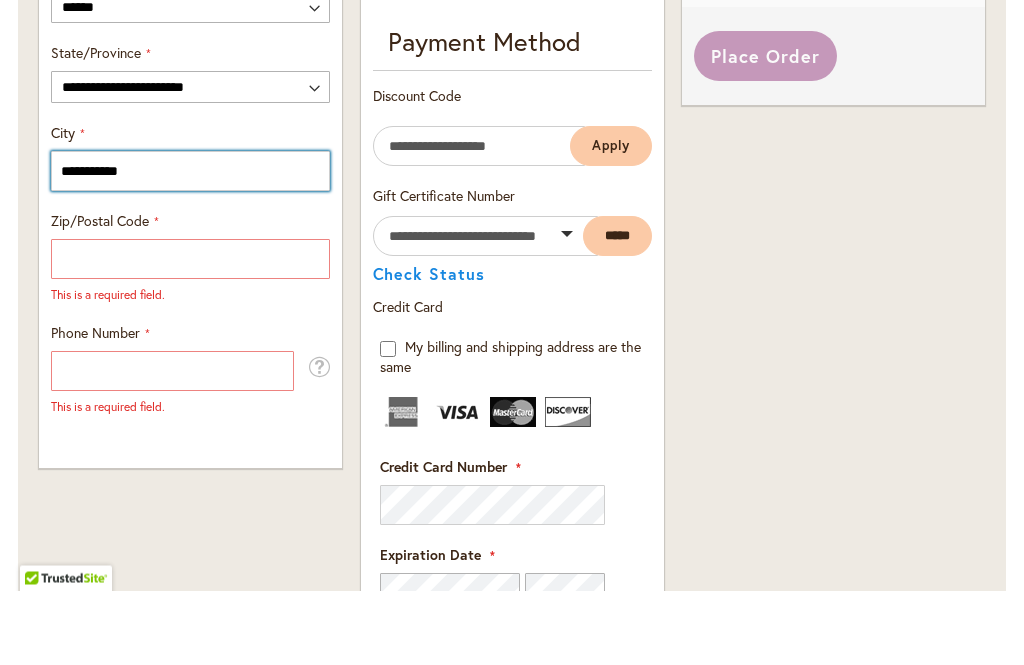 type on "**********" 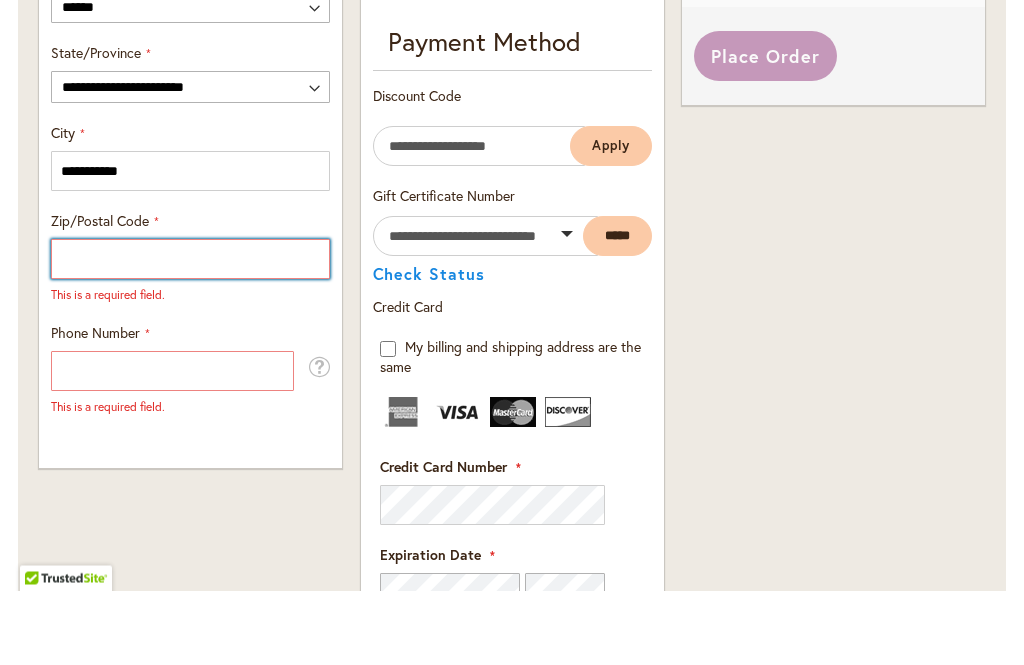 click on "Zip/Postal Code" at bounding box center (190, 334) 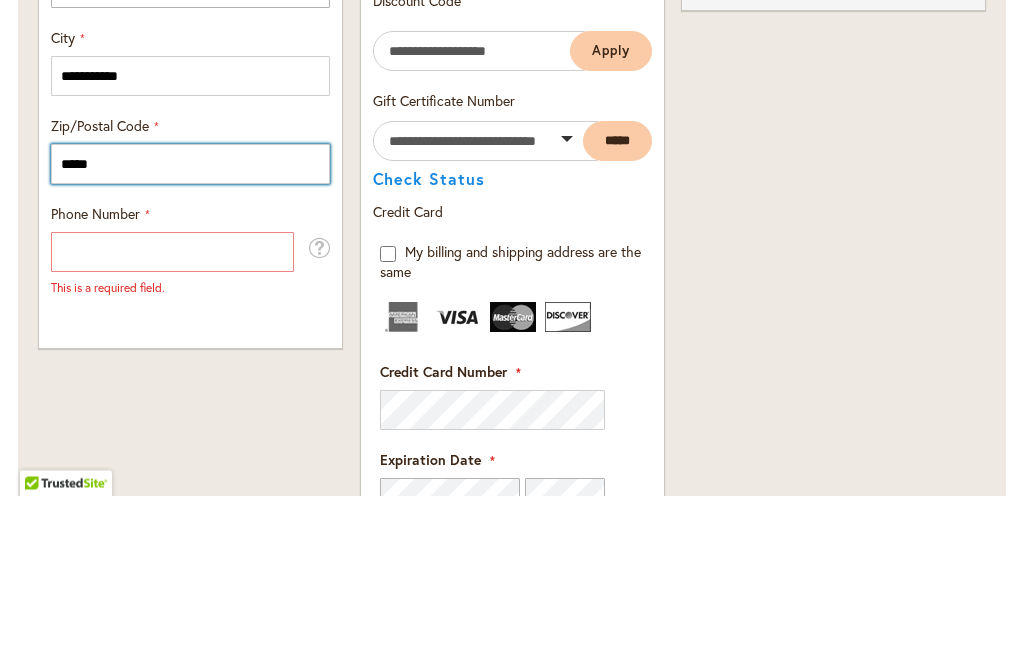 type on "*****" 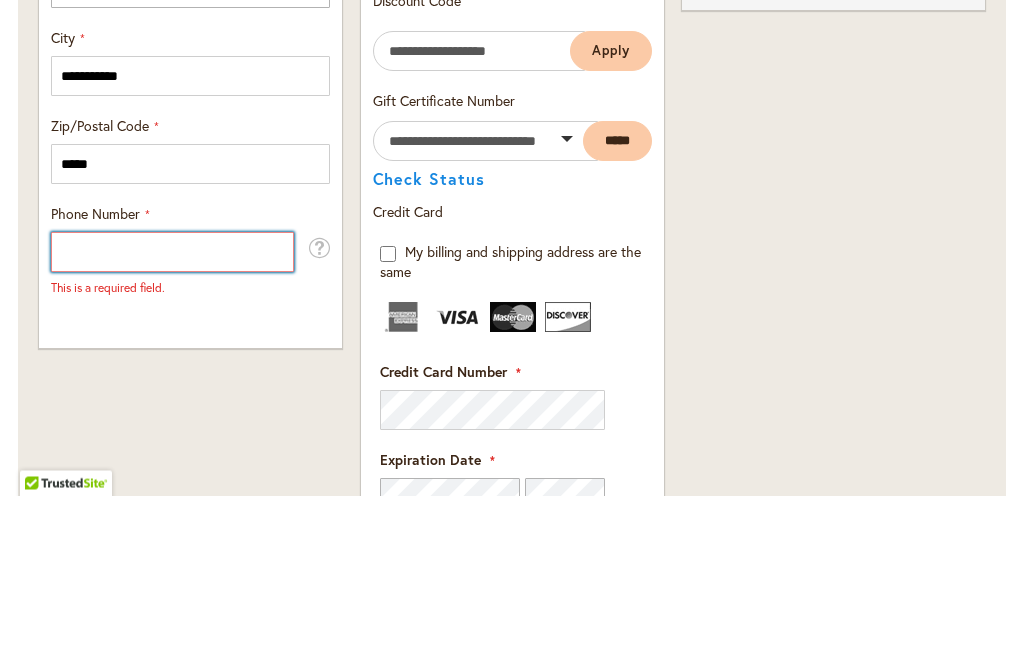 click on "Phone Number" at bounding box center (172, 422) 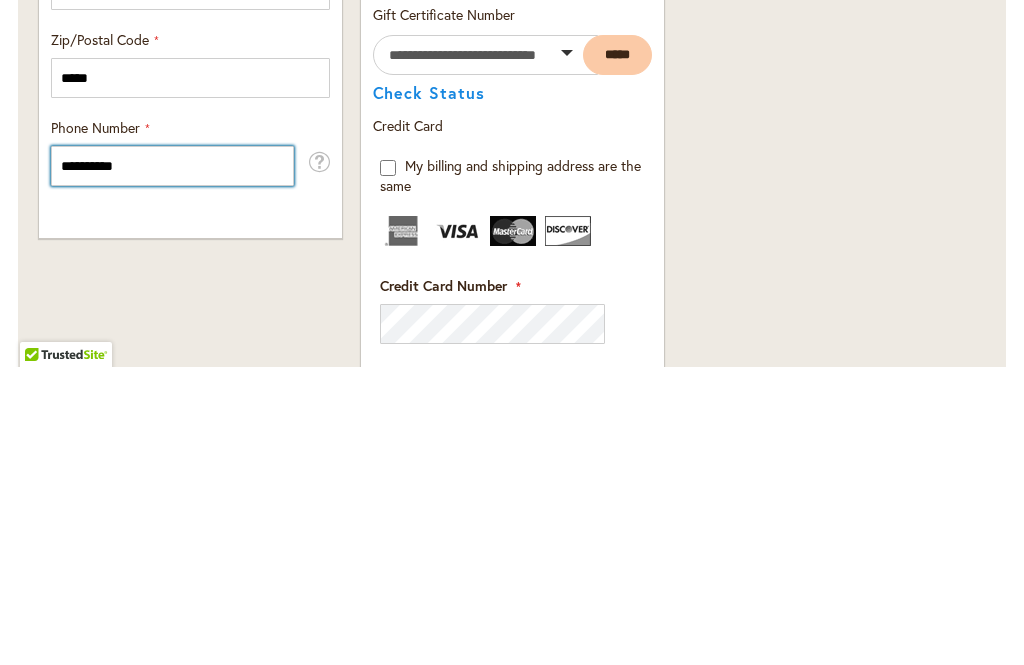 scroll, scrollTop: 1283, scrollLeft: 0, axis: vertical 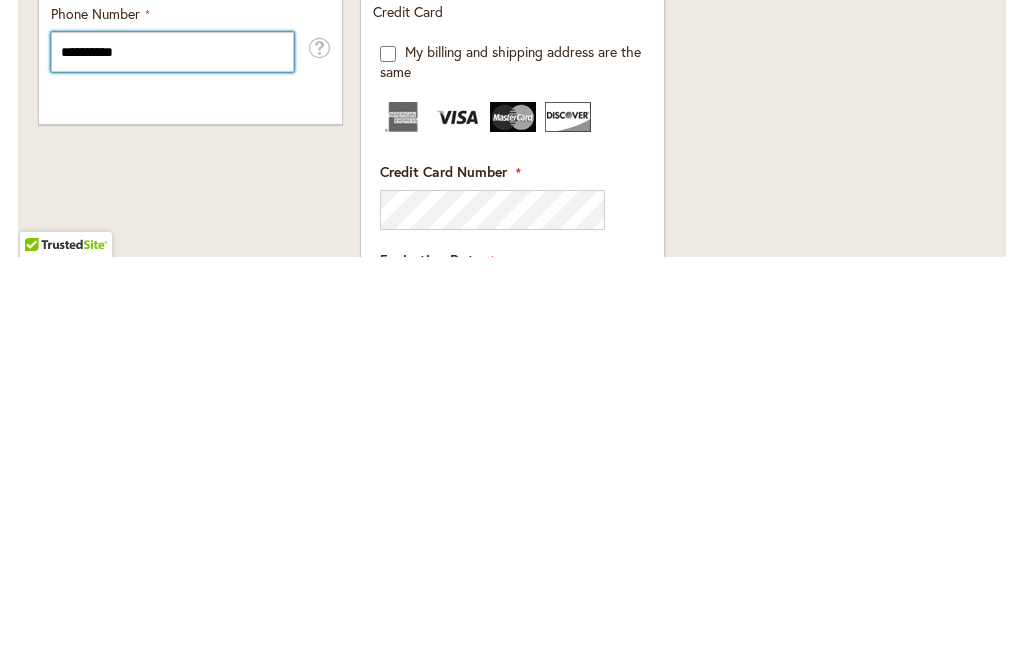 type on "**********" 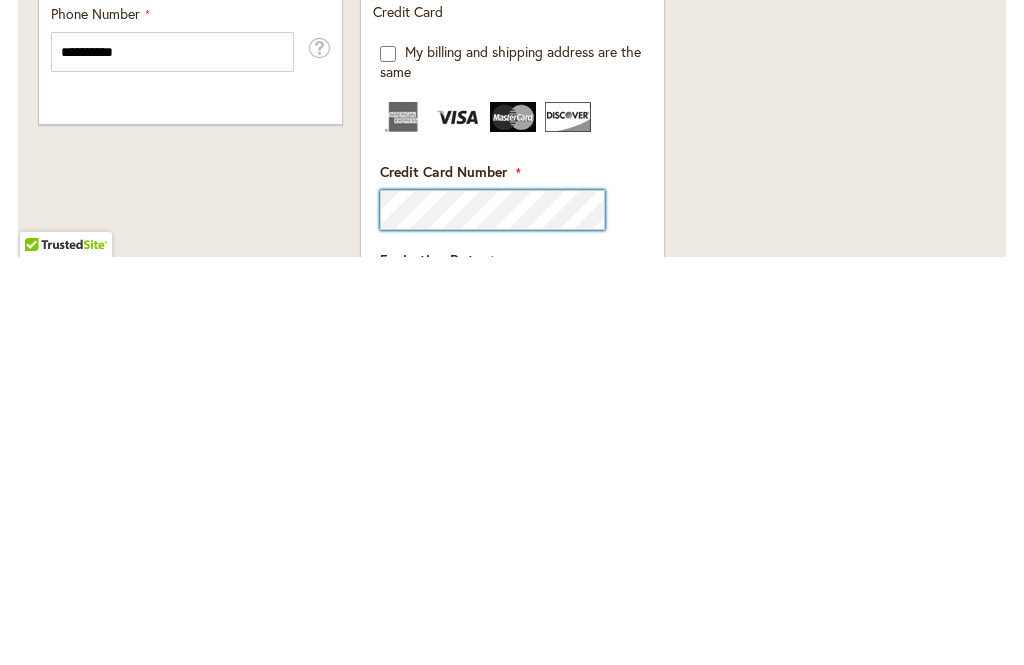 scroll, scrollTop: 1286, scrollLeft: 0, axis: vertical 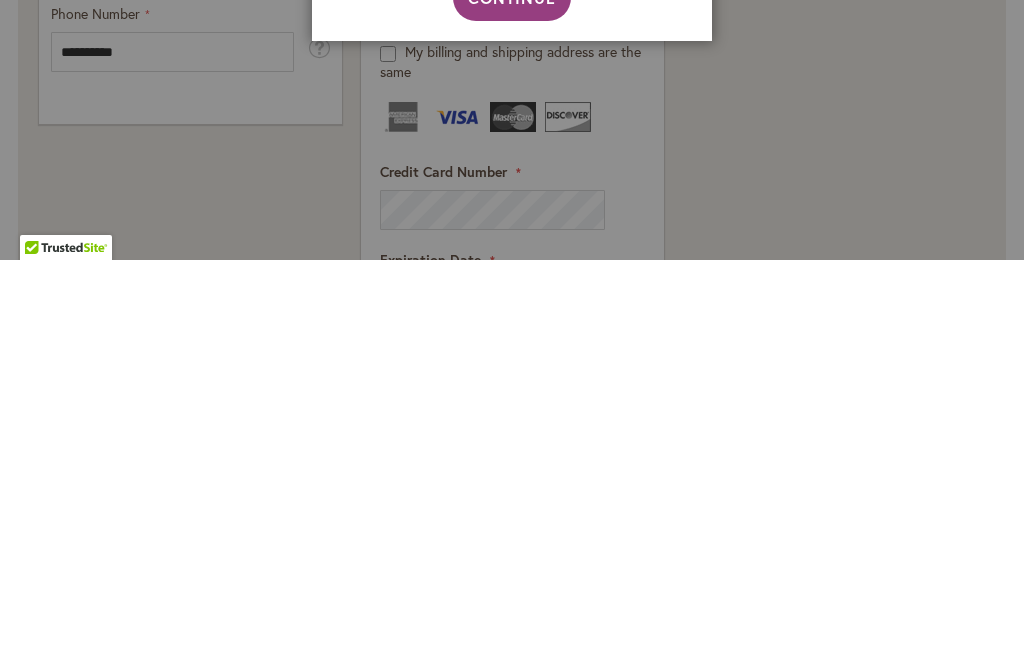 click on "Address Validation
Close
Please review your address and make any necessary changes. Please remember this address should be a valid US Postal Service (USPS) delivery location, not a FedEx or UPS.
Use Original Address:
17550 Brookhurst Drive, Lake Oswego, Oregon, 97034, United States
Use Suggested Address:
17550 BROOKHURST DR, LAKE OSWEGO, Oregon, 97034-5095, United States
Continue" at bounding box center [512, 332] 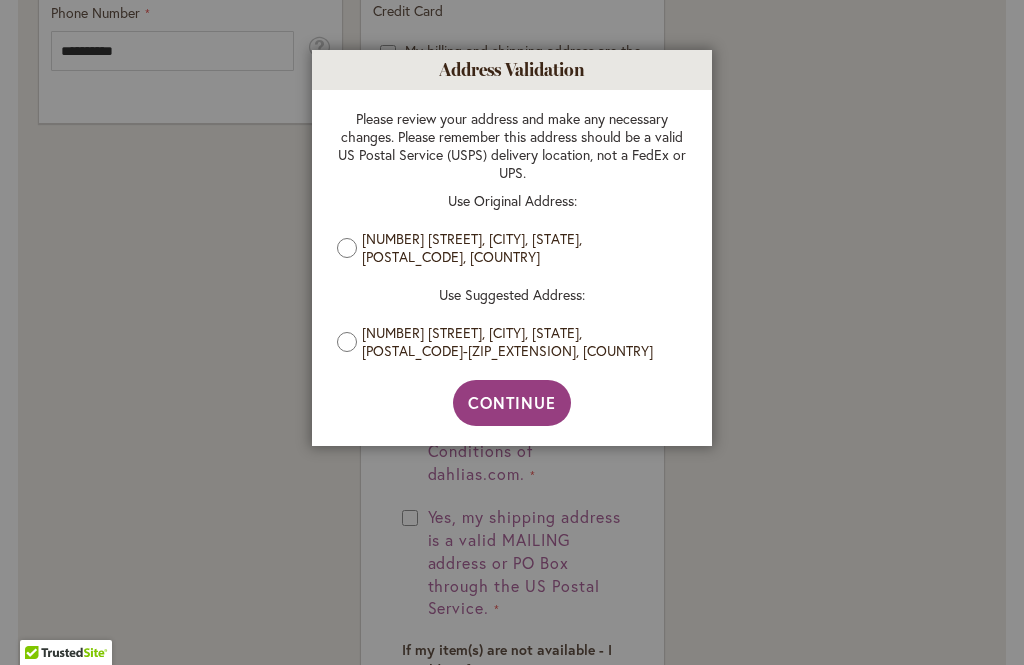 click on "Continue" at bounding box center [512, 402] 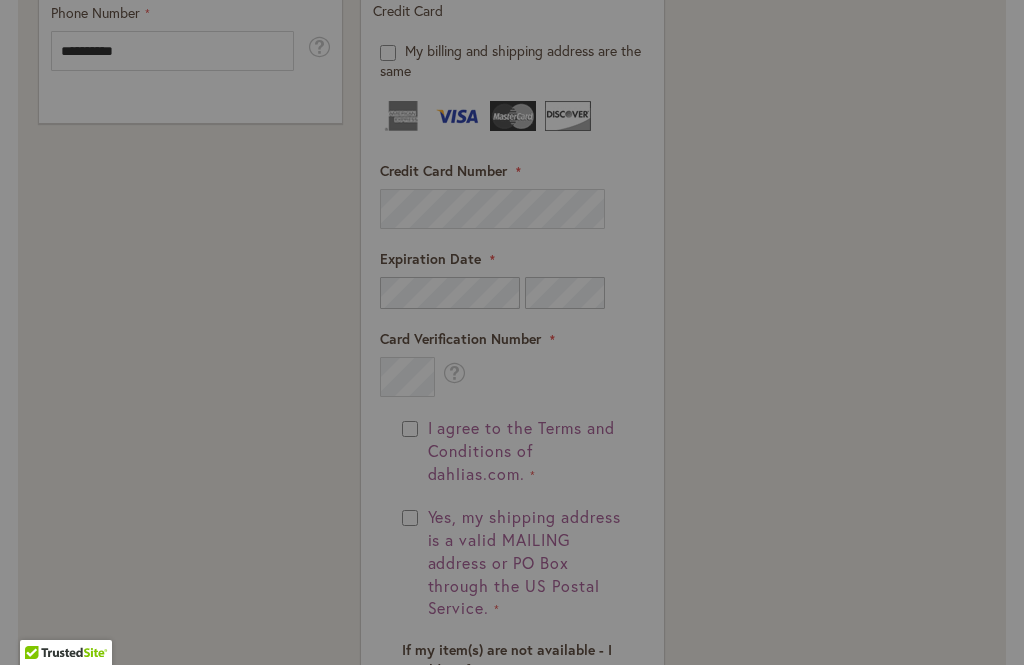type on "**********" 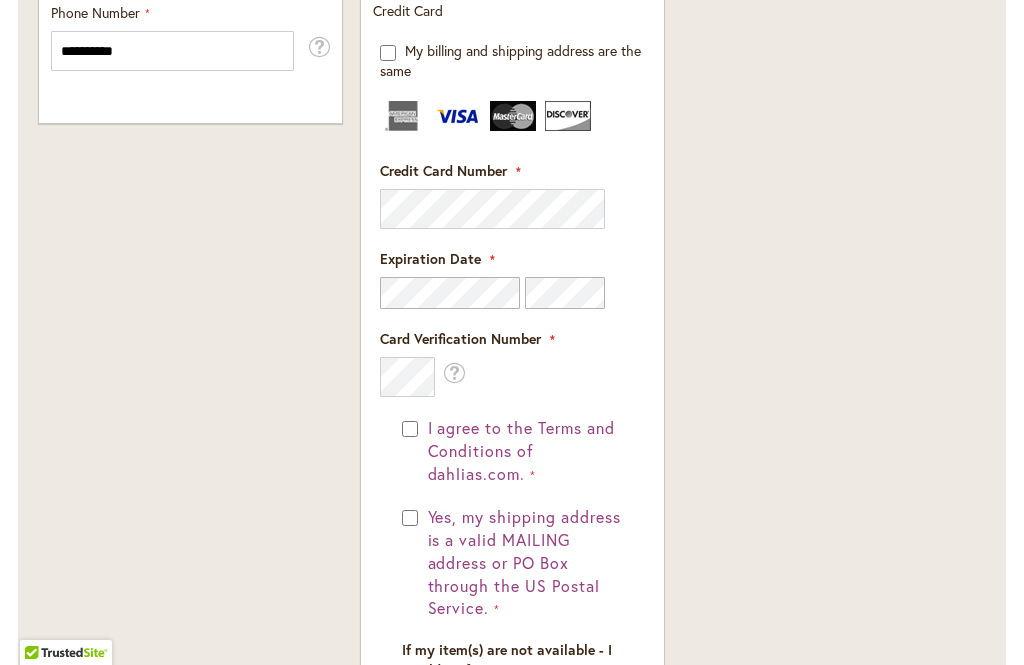 click on "Payment Information
Payment Method
Discount Code
Enter discount code
Apply
Gift Certificate Number" at bounding box center (512, 282) 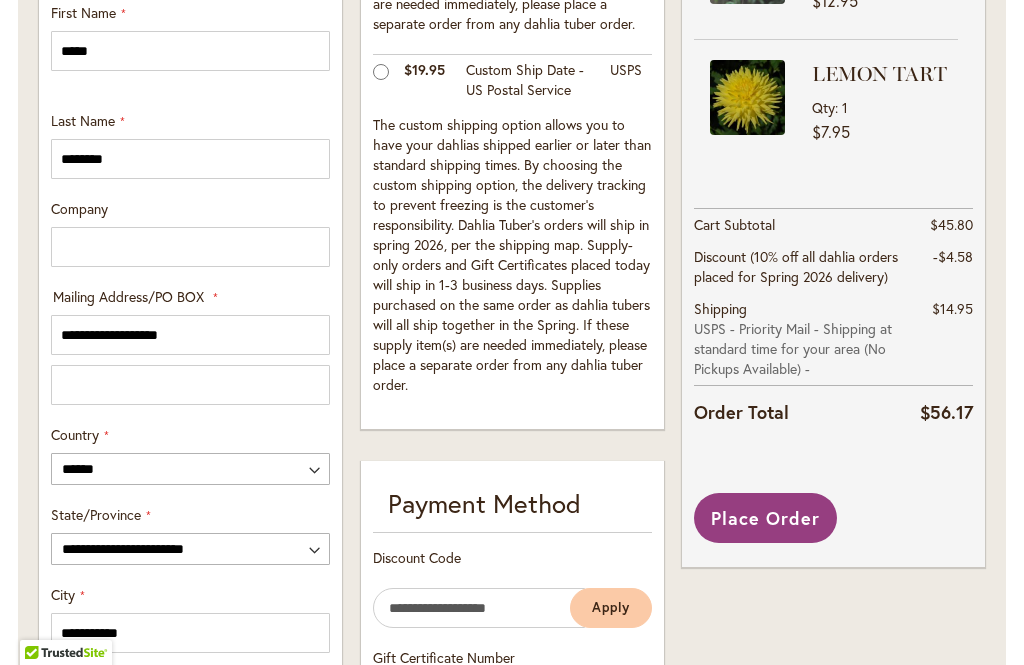 scroll, scrollTop: 933, scrollLeft: 0, axis: vertical 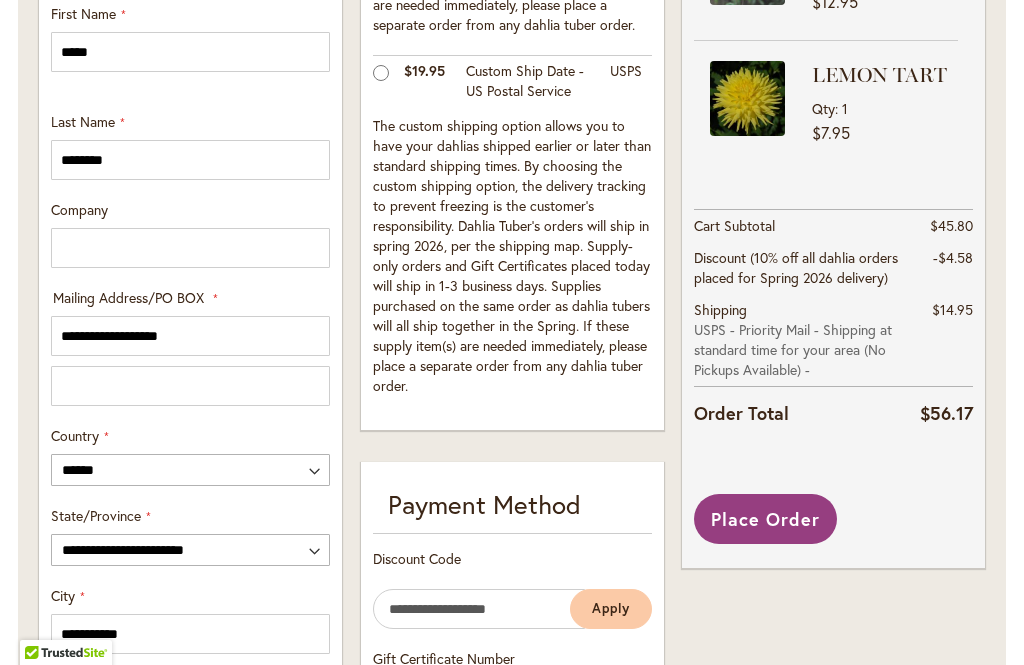 click on "Place Order" at bounding box center (765, 519) 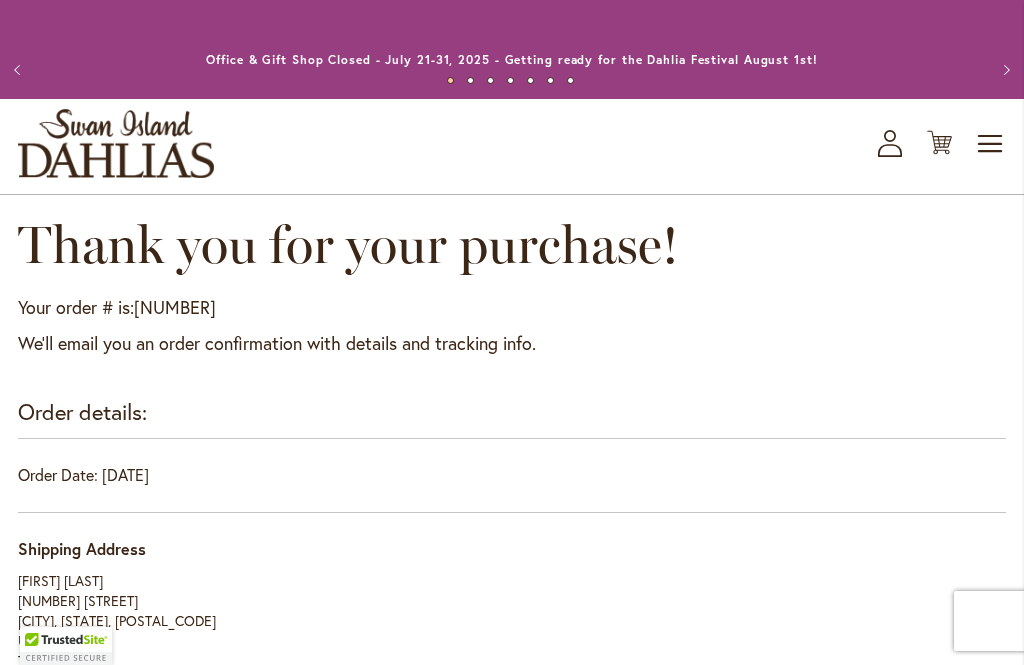 scroll, scrollTop: 0, scrollLeft: 0, axis: both 